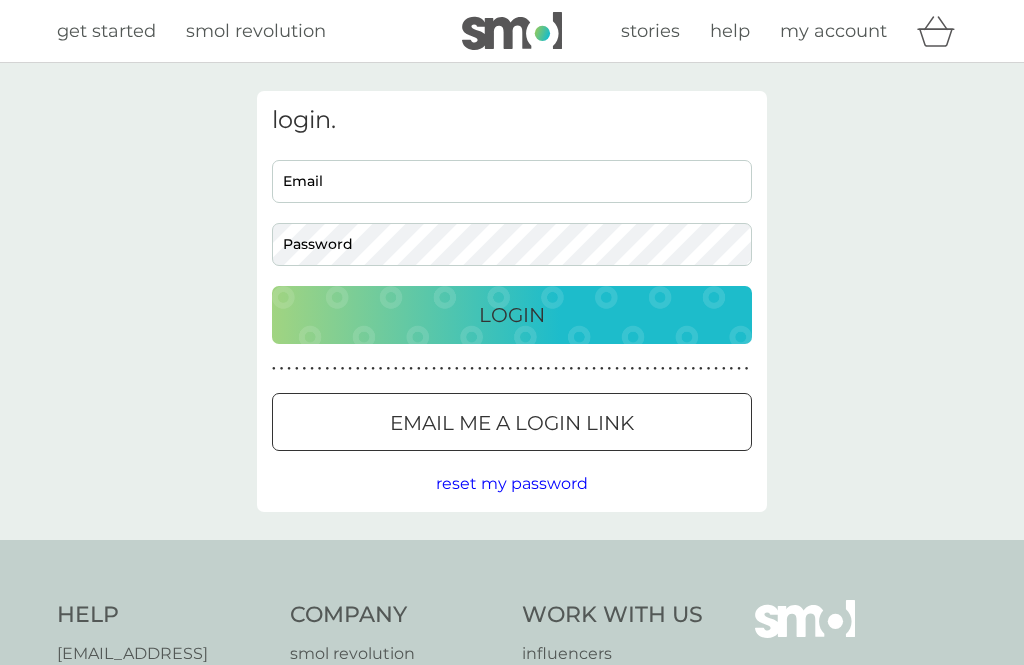 scroll, scrollTop: 0, scrollLeft: 0, axis: both 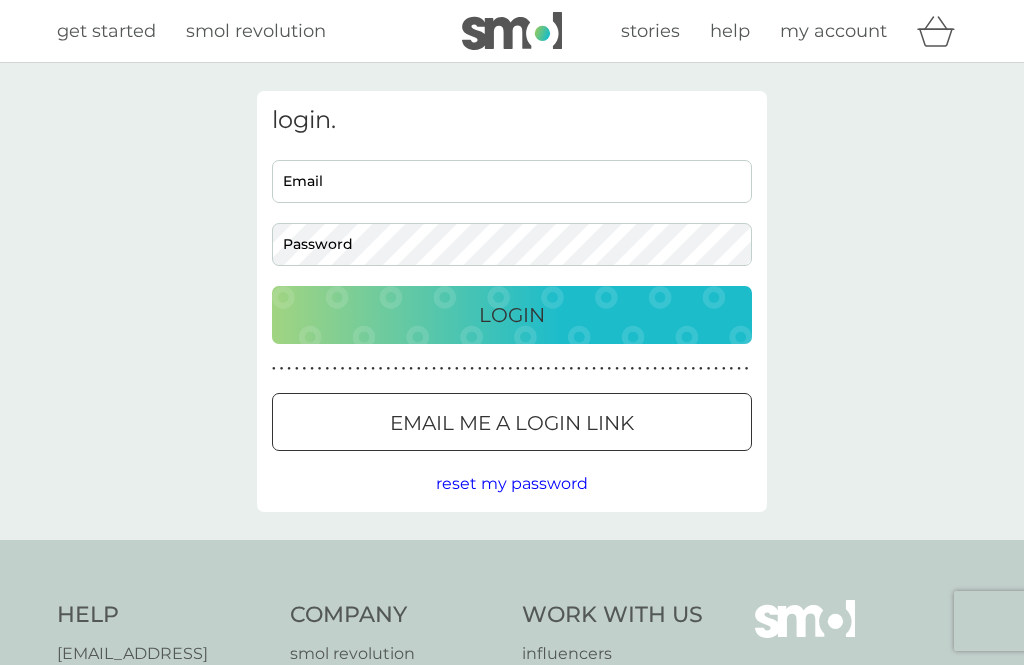 click on "Email" at bounding box center [512, 181] 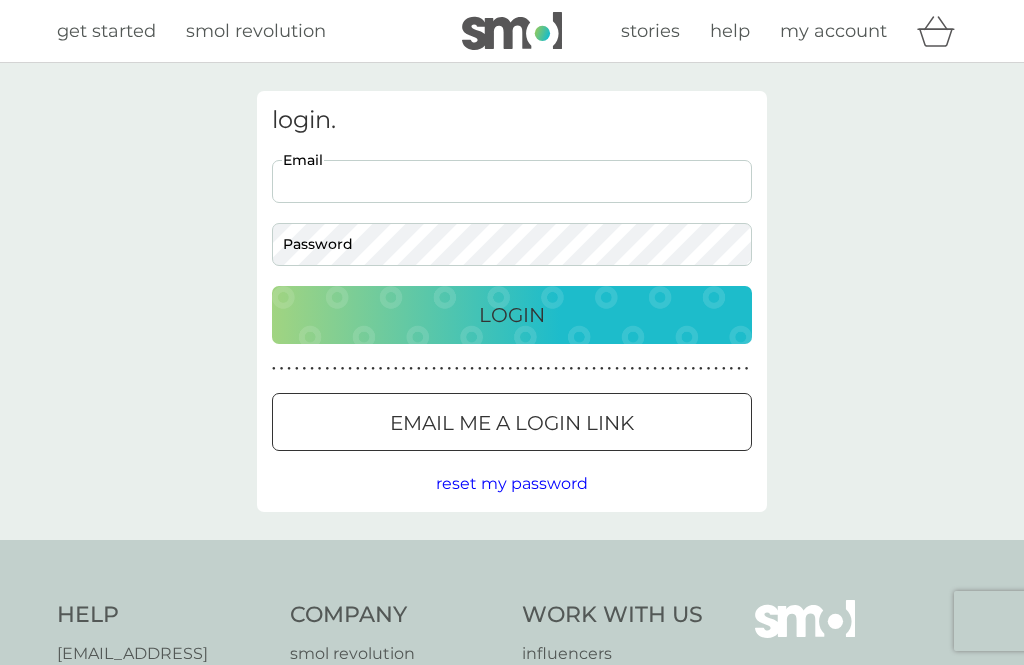 scroll, scrollTop: 0, scrollLeft: 0, axis: both 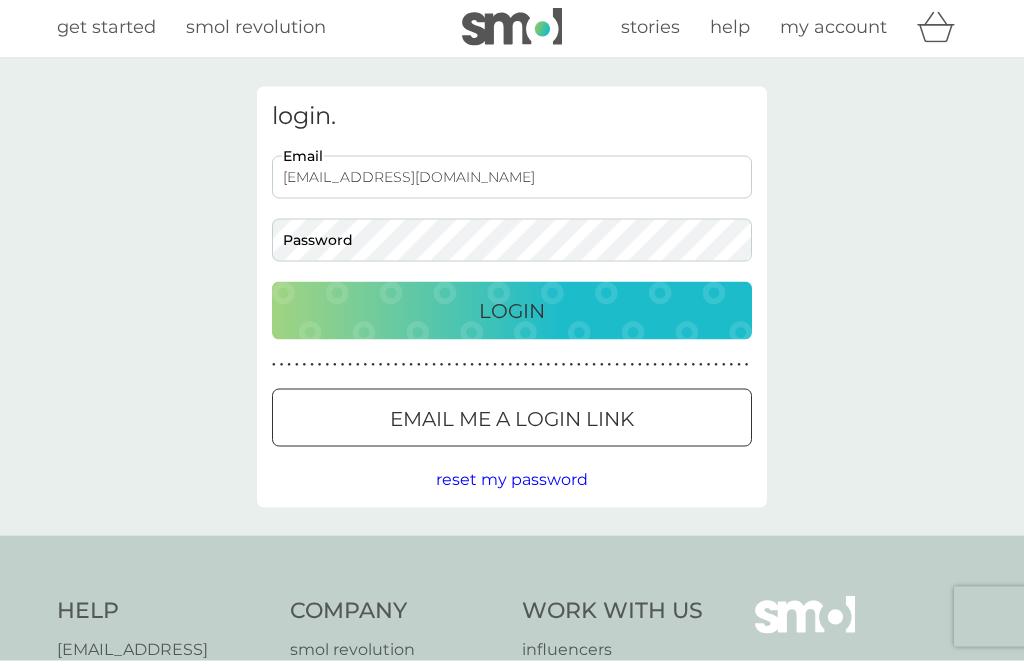 type on "[EMAIL_ADDRESS][DOMAIN_NAME]" 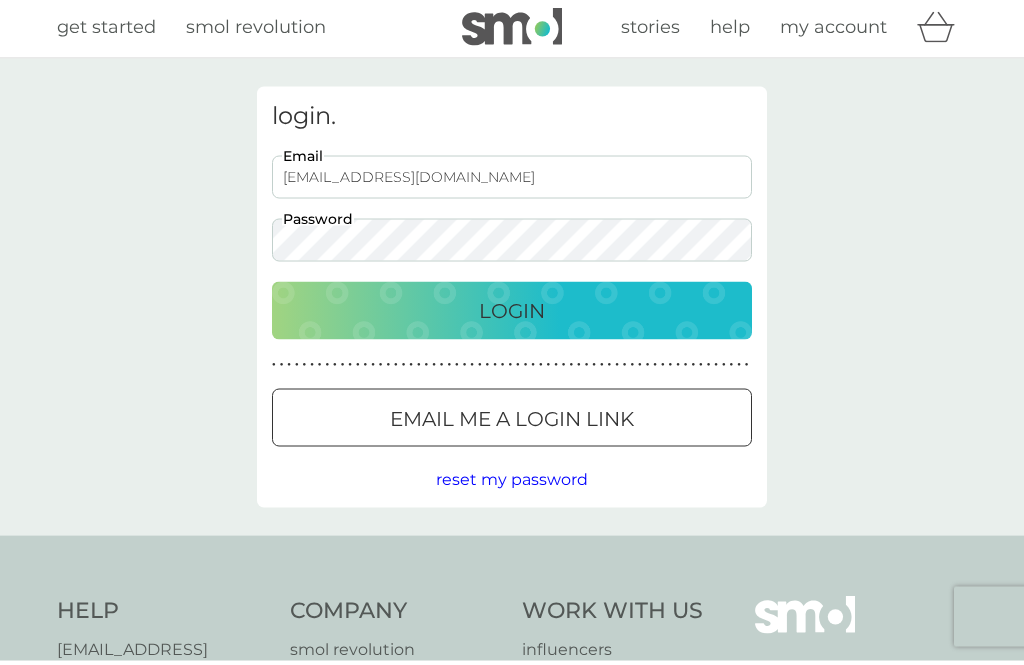 click on "Login" at bounding box center [512, 315] 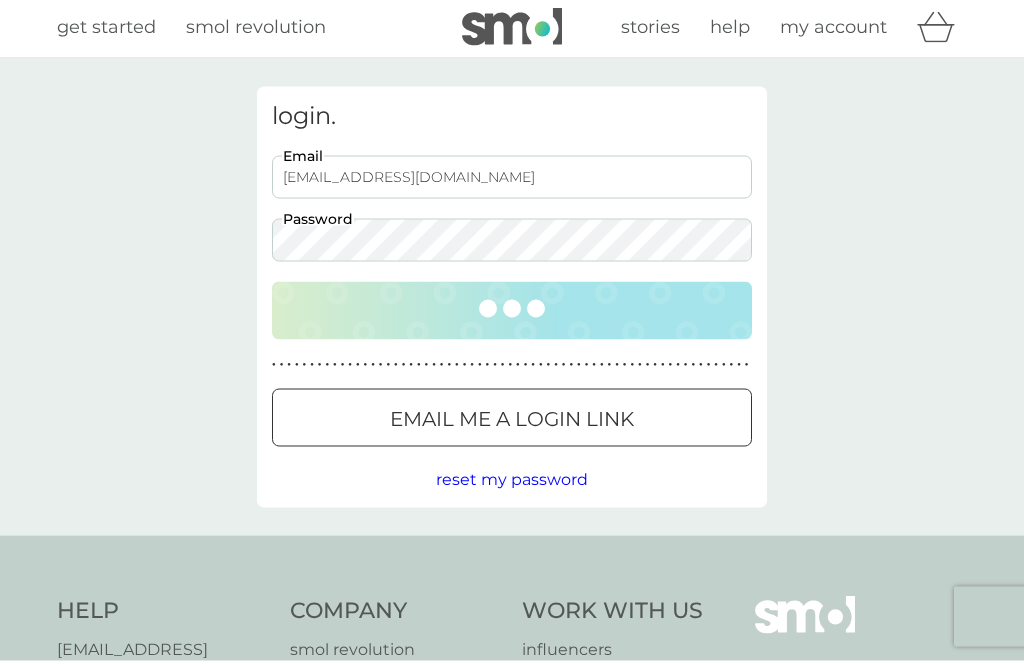 scroll, scrollTop: 5, scrollLeft: 0, axis: vertical 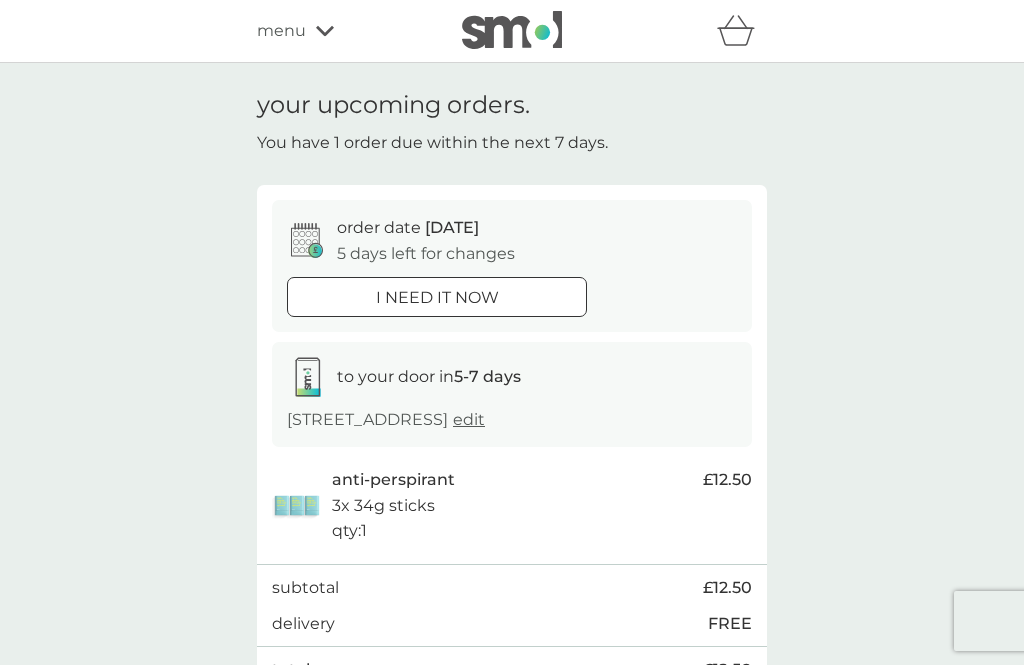 click 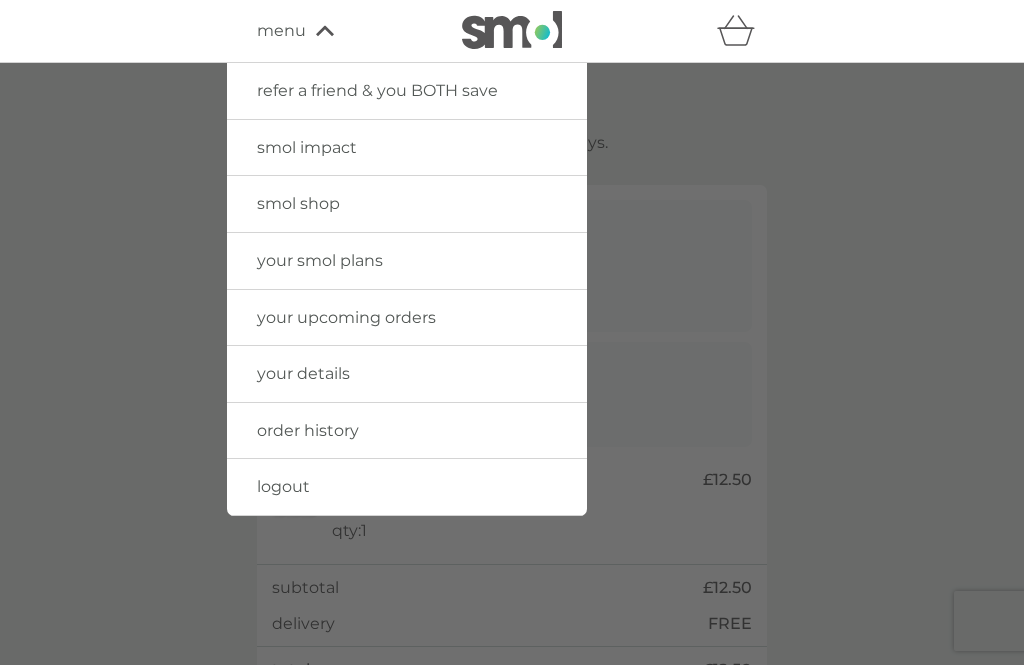 click on "your smol plans" at bounding box center [320, 260] 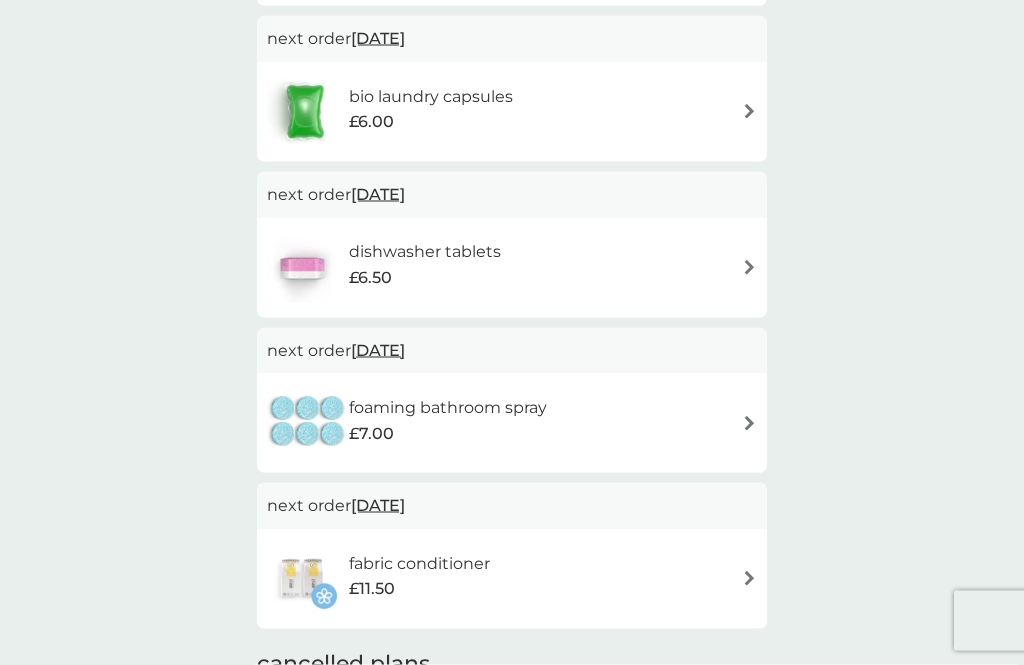scroll, scrollTop: 763, scrollLeft: 0, axis: vertical 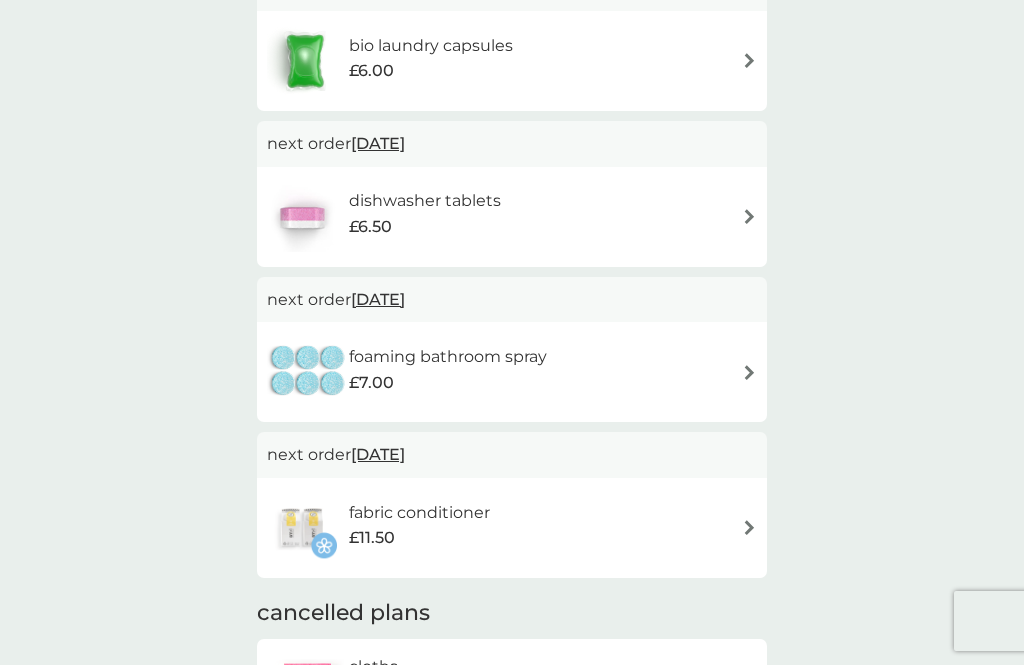 click on "foaming bathroom spray £7.00" at bounding box center (512, 372) 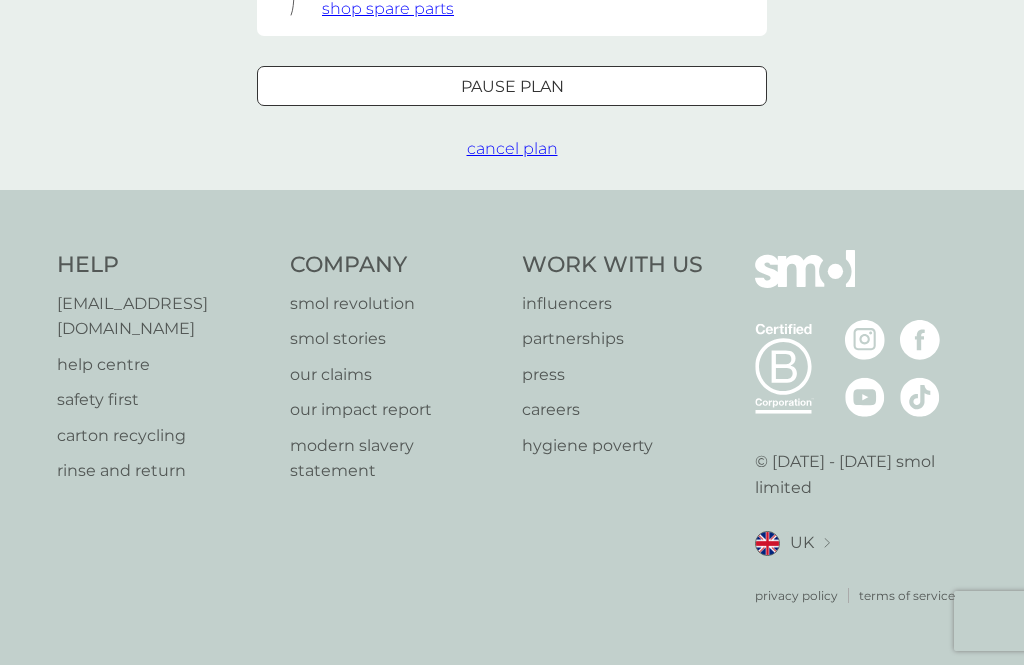 scroll, scrollTop: 0, scrollLeft: 0, axis: both 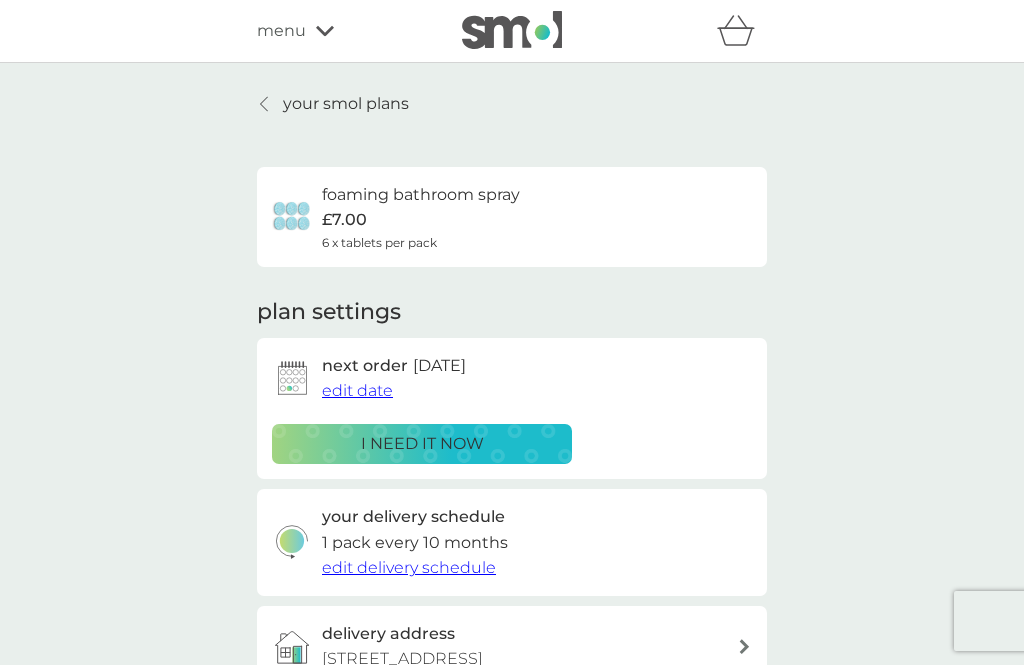 click on "edit delivery schedule" at bounding box center (409, 567) 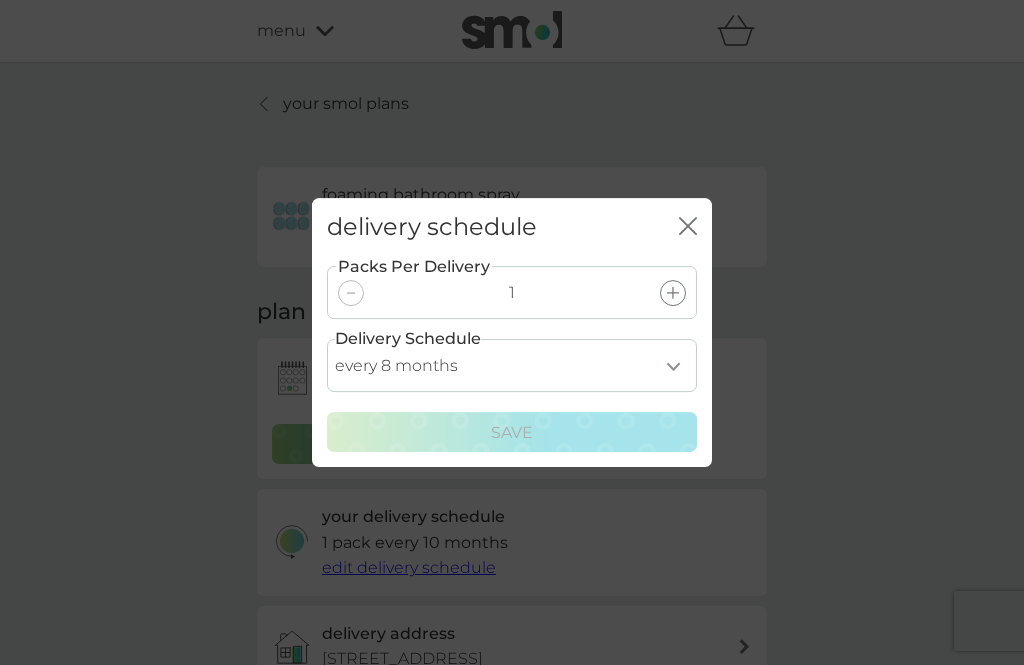 click on "every 1 month every 2 months every 3 months every 4 months every 5 months every 6 months every 7 months every 8 months" at bounding box center [512, 365] 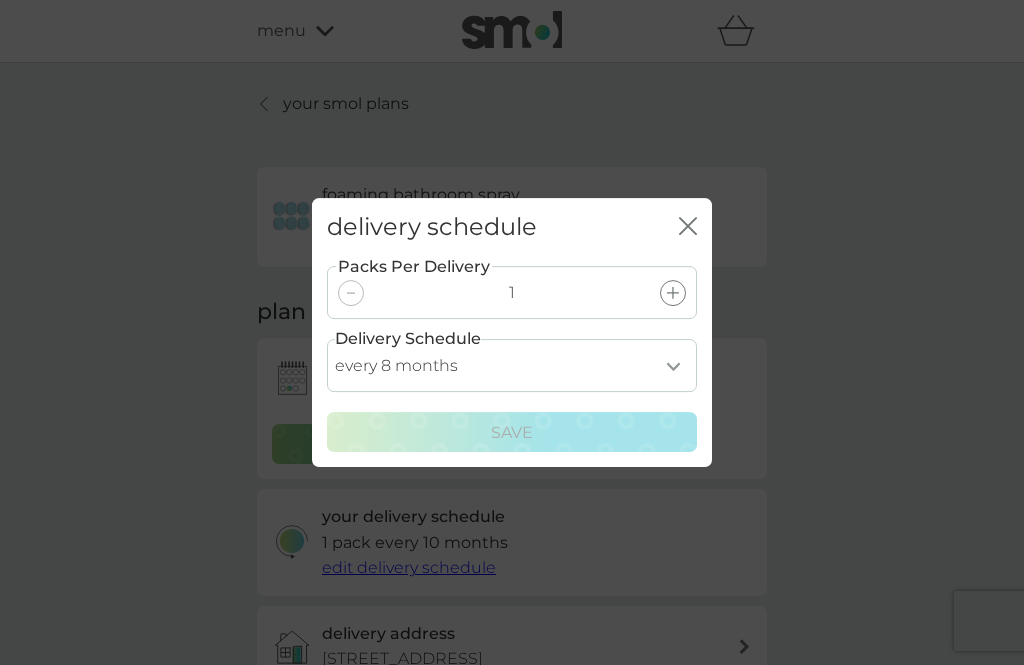 select on "4" 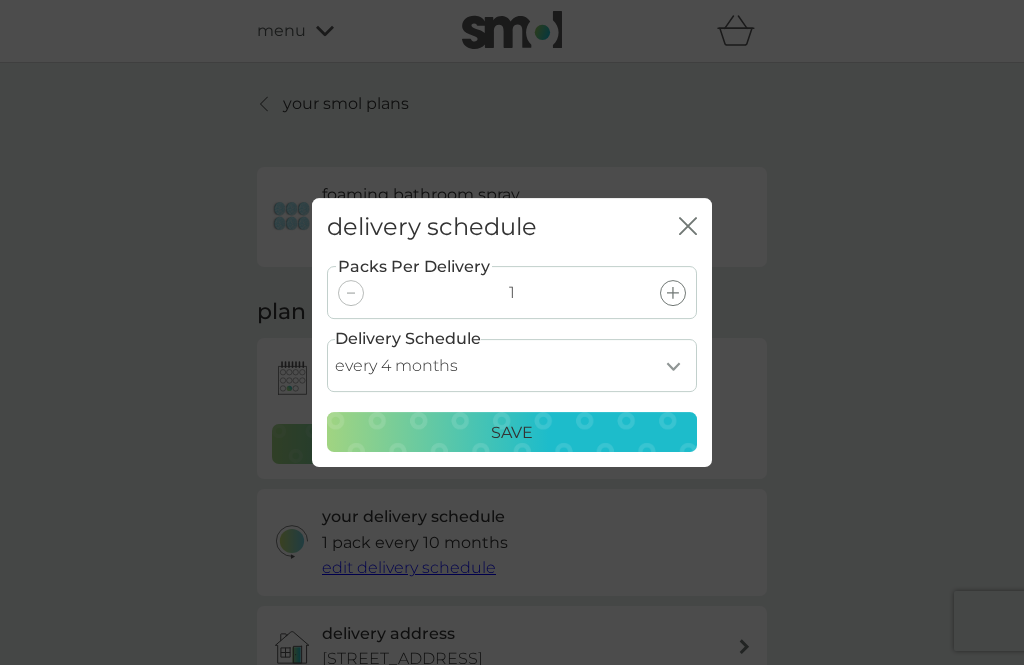 click on "Save" at bounding box center (512, 433) 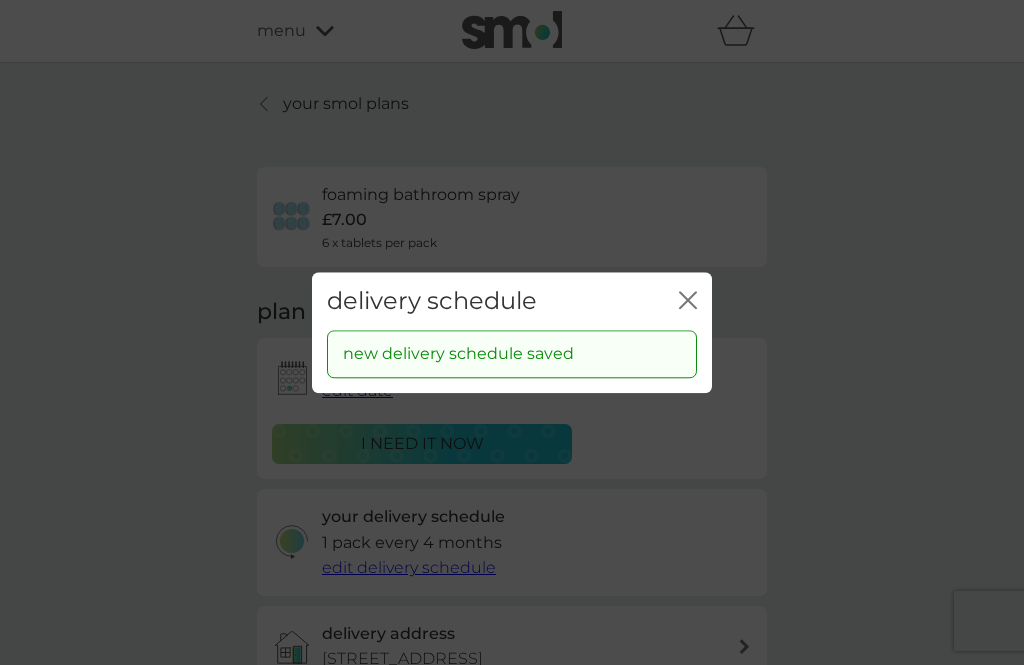click on "close" 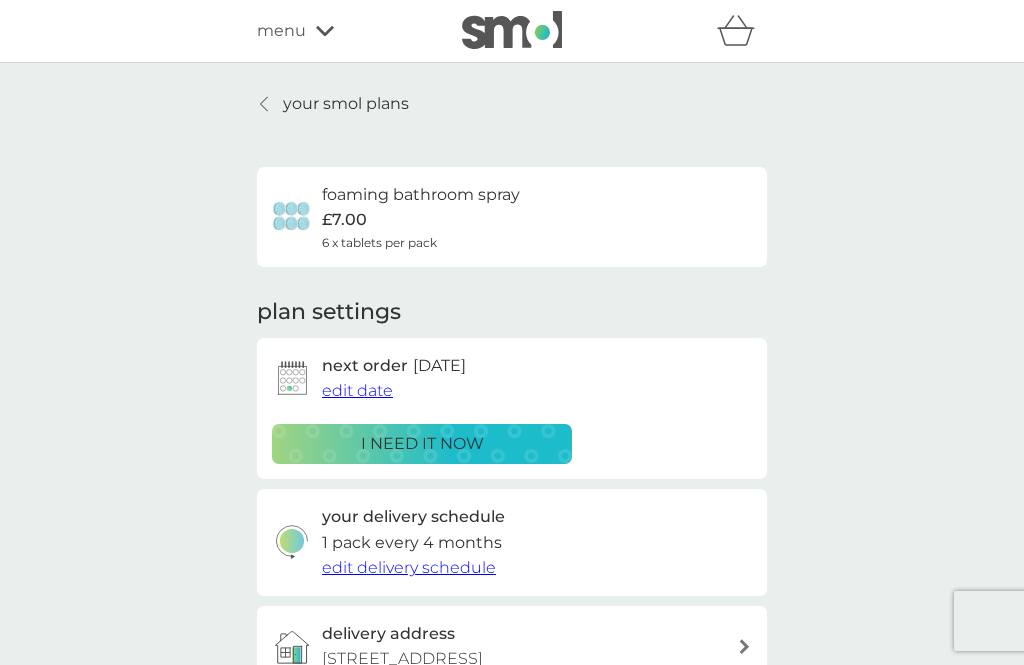 click on "edit date" at bounding box center (357, 390) 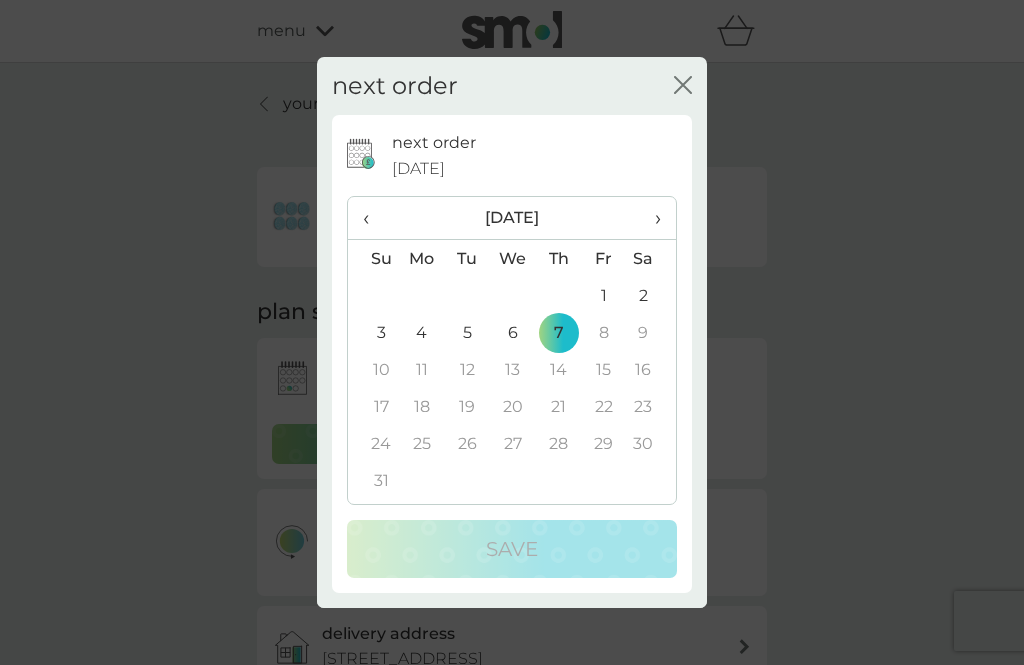 scroll, scrollTop: 55, scrollLeft: 0, axis: vertical 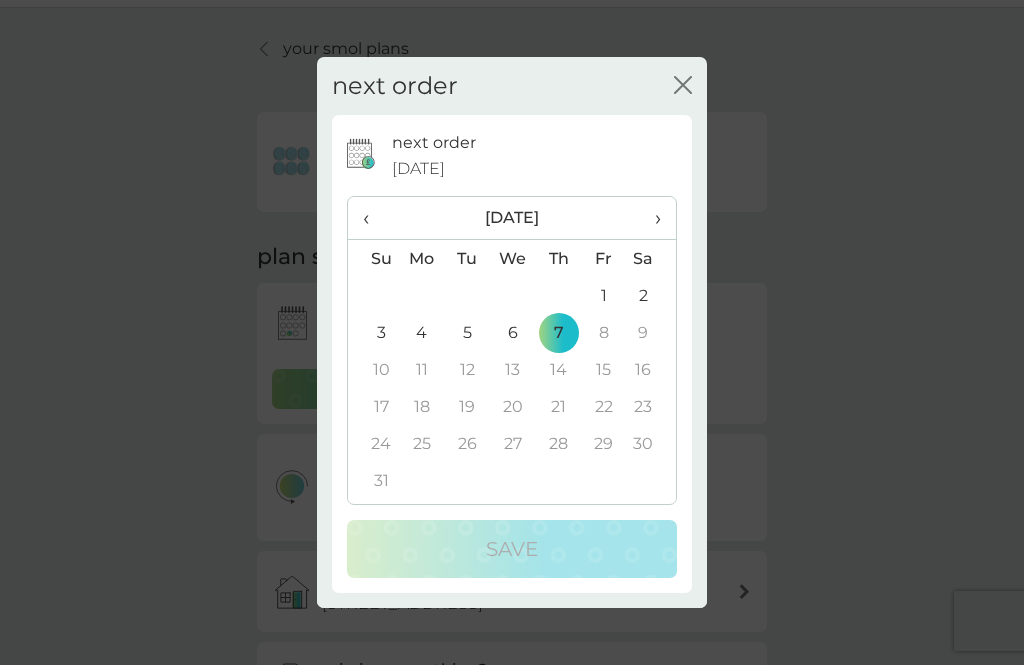 click on "‹" at bounding box center (373, 218) 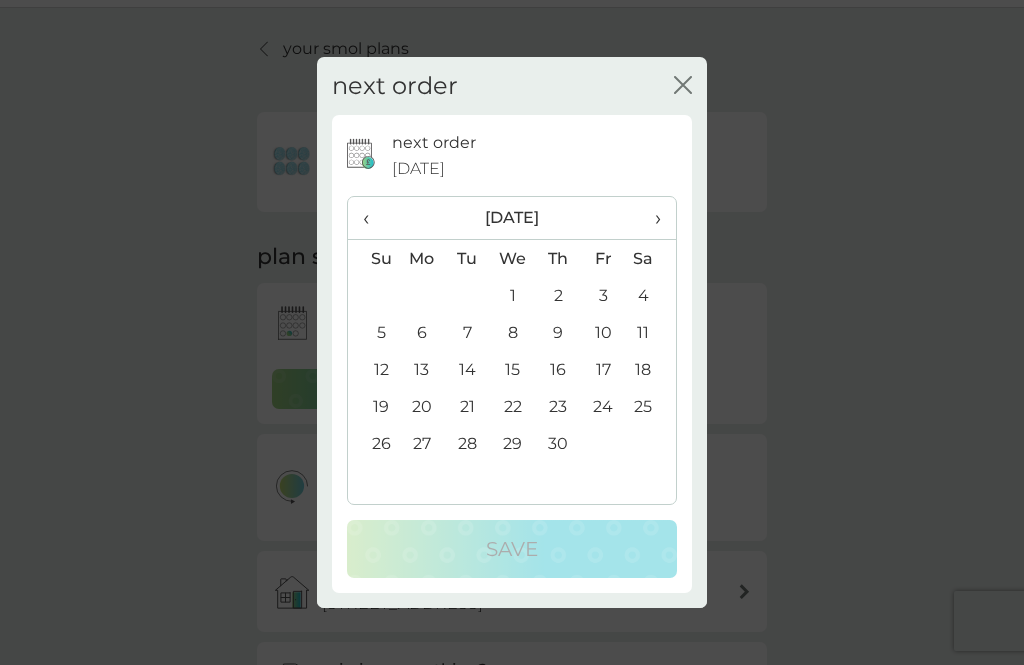 click on "‹" at bounding box center [373, 218] 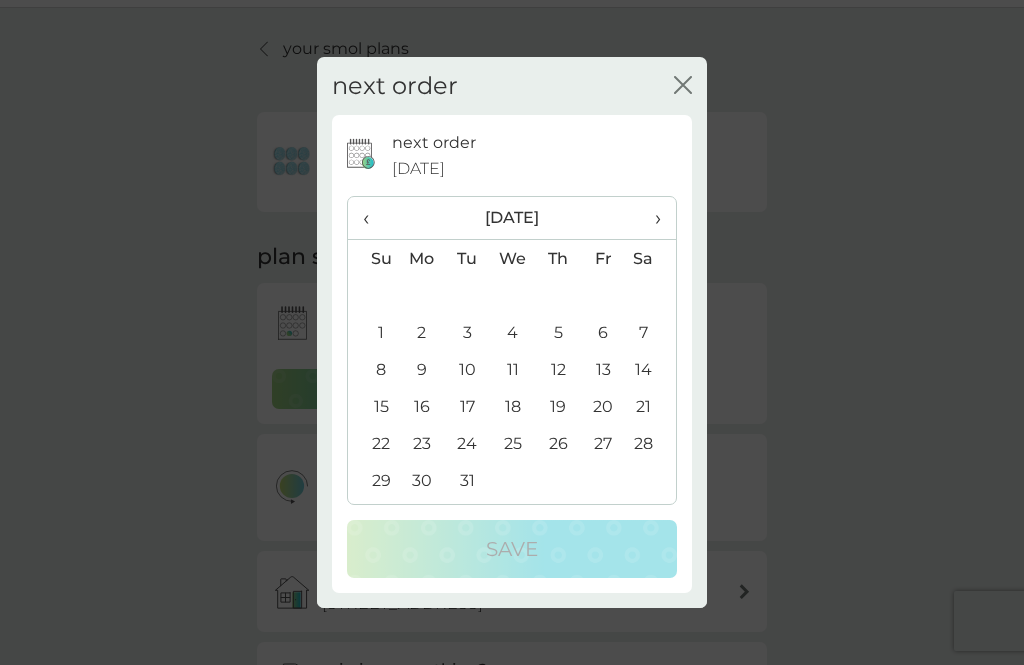 click on "‹" at bounding box center (373, 218) 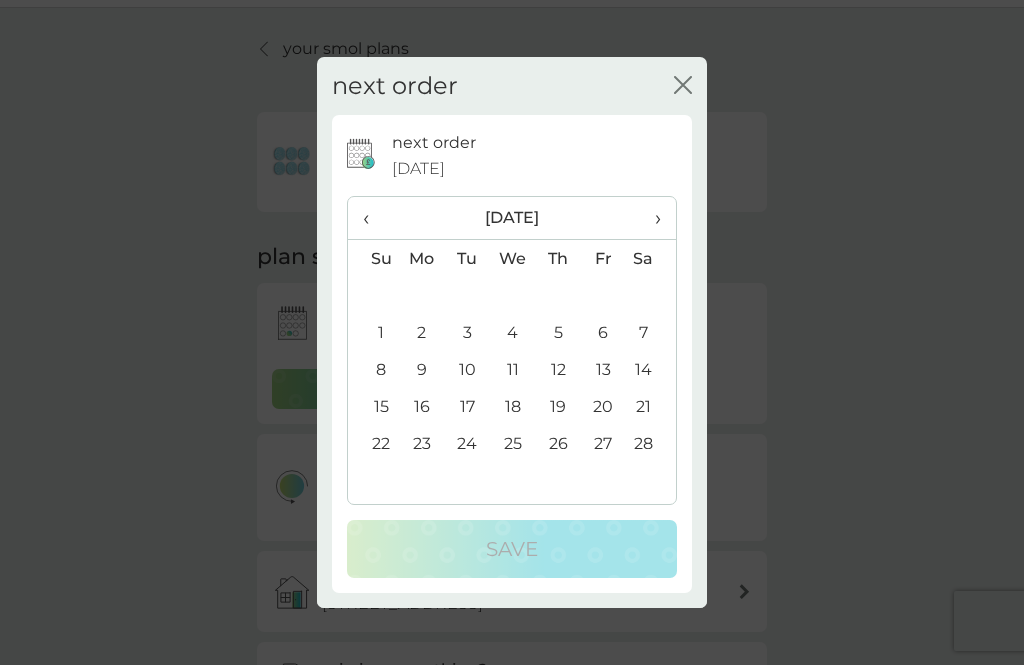 click on "‹" at bounding box center (373, 218) 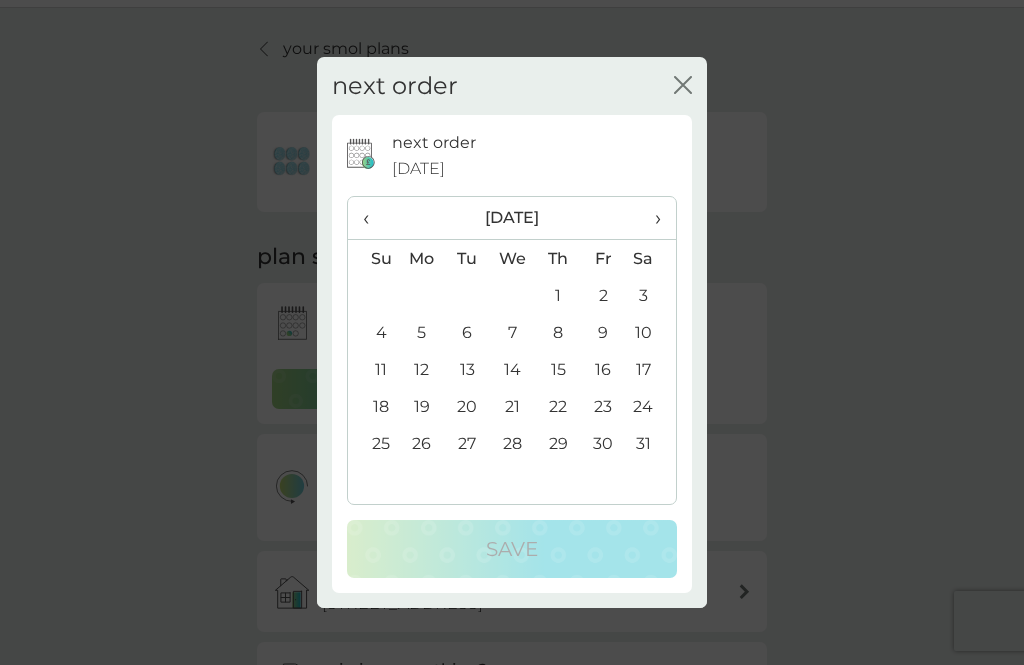 click on "‹" at bounding box center [373, 218] 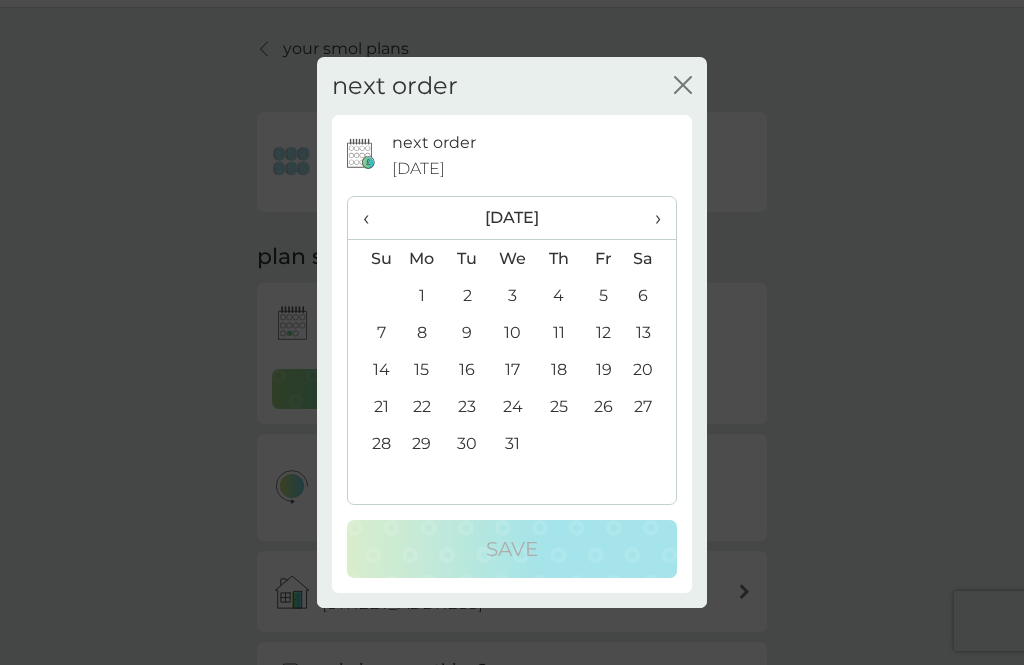 click on "‹" at bounding box center [373, 218] 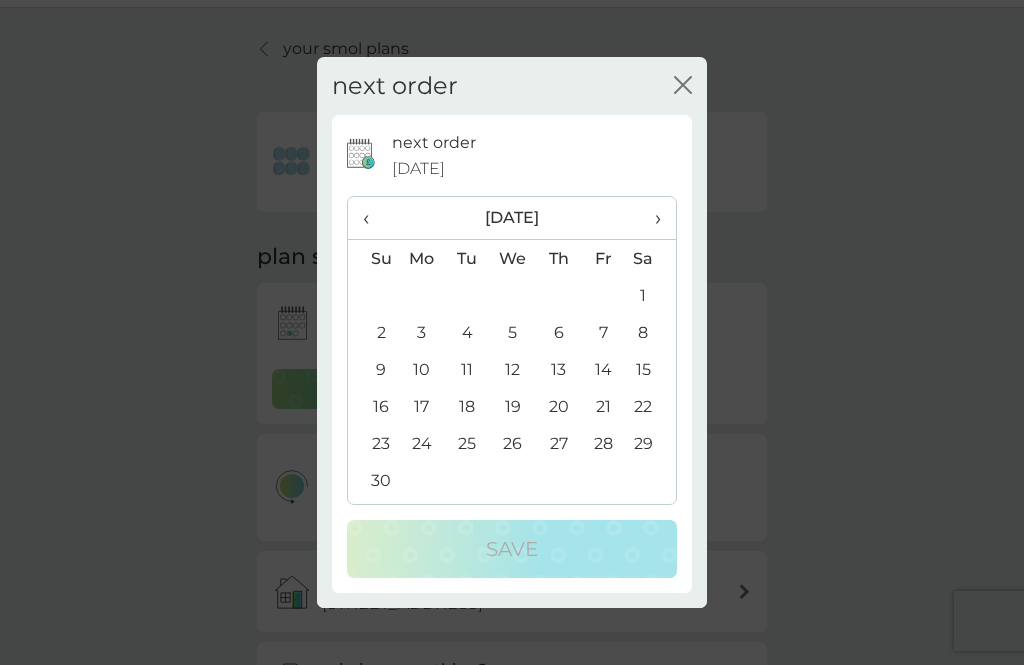 click on "‹" at bounding box center [373, 218] 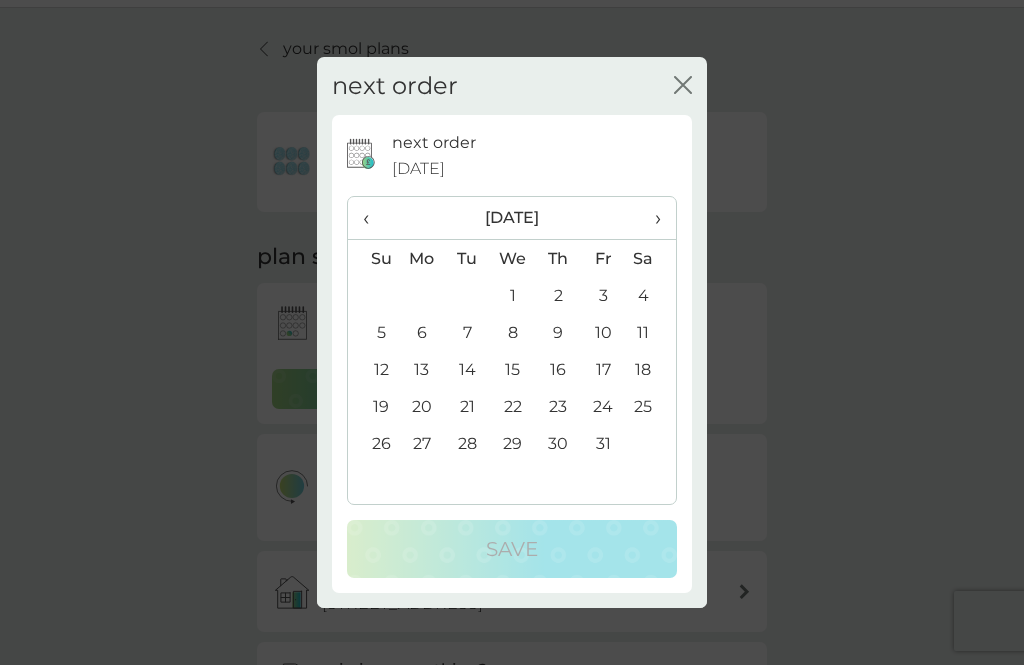 click on "‹" at bounding box center [373, 218] 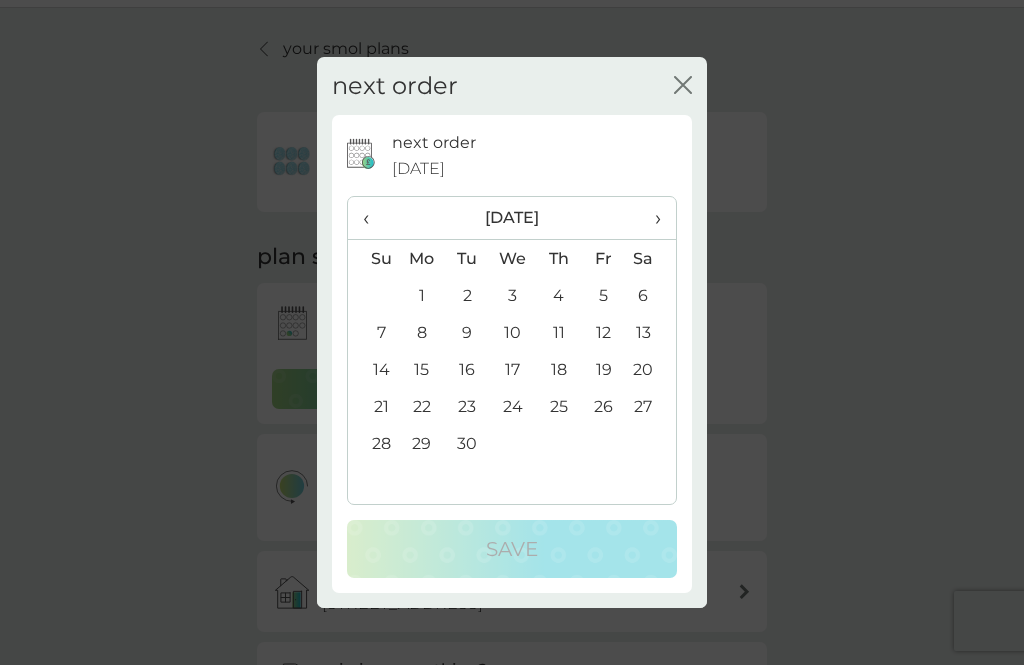 click on "‹" at bounding box center (373, 218) 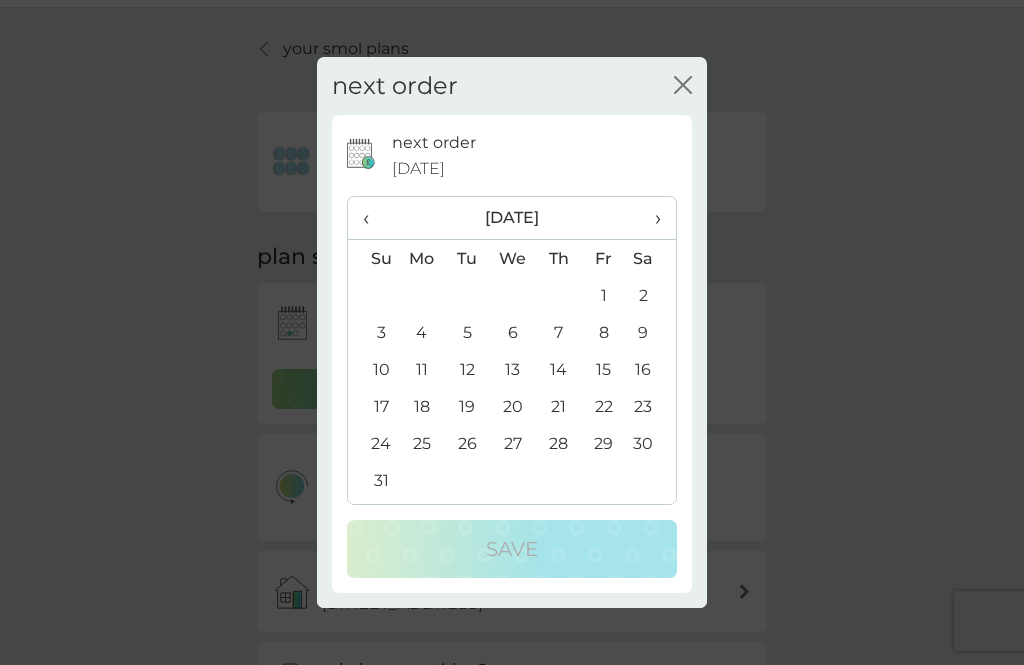 click on "11" at bounding box center [422, 369] 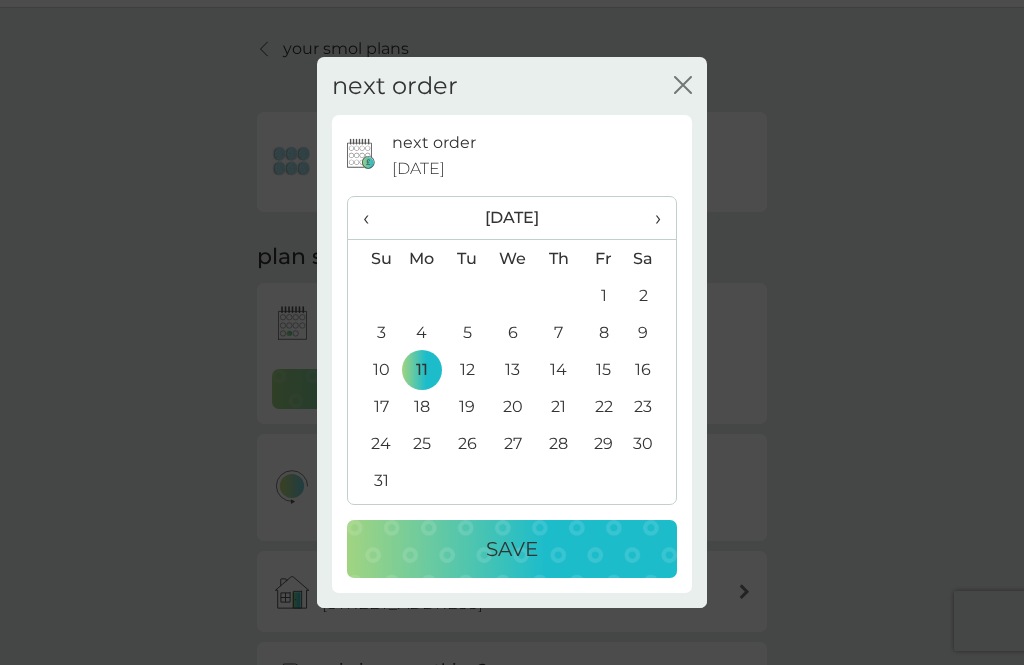 click on "Save" at bounding box center (512, 549) 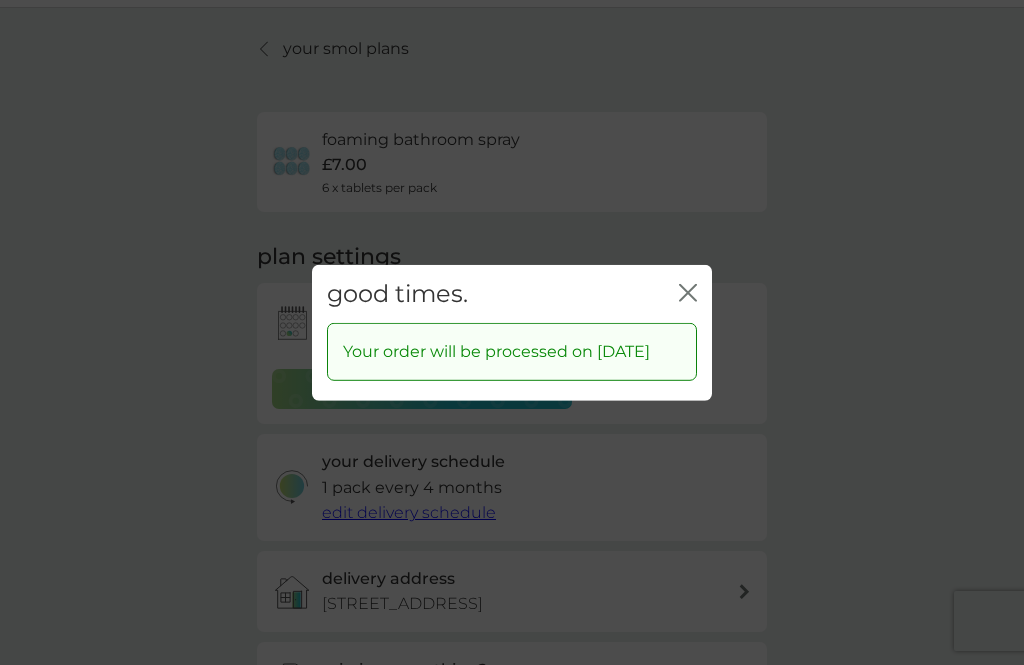 click on "close" 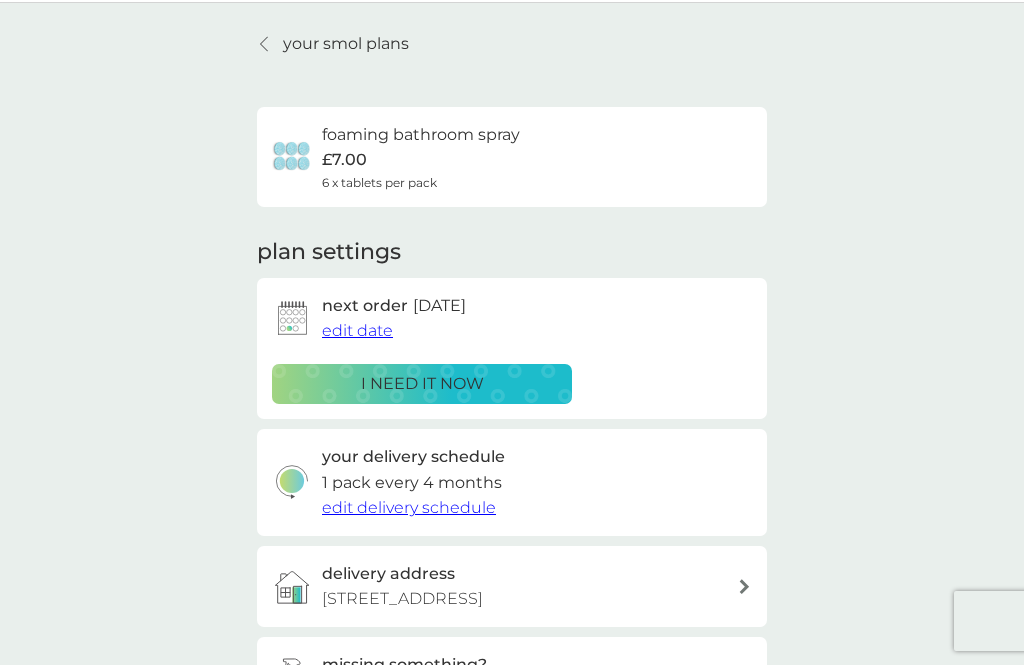 scroll, scrollTop: 0, scrollLeft: 0, axis: both 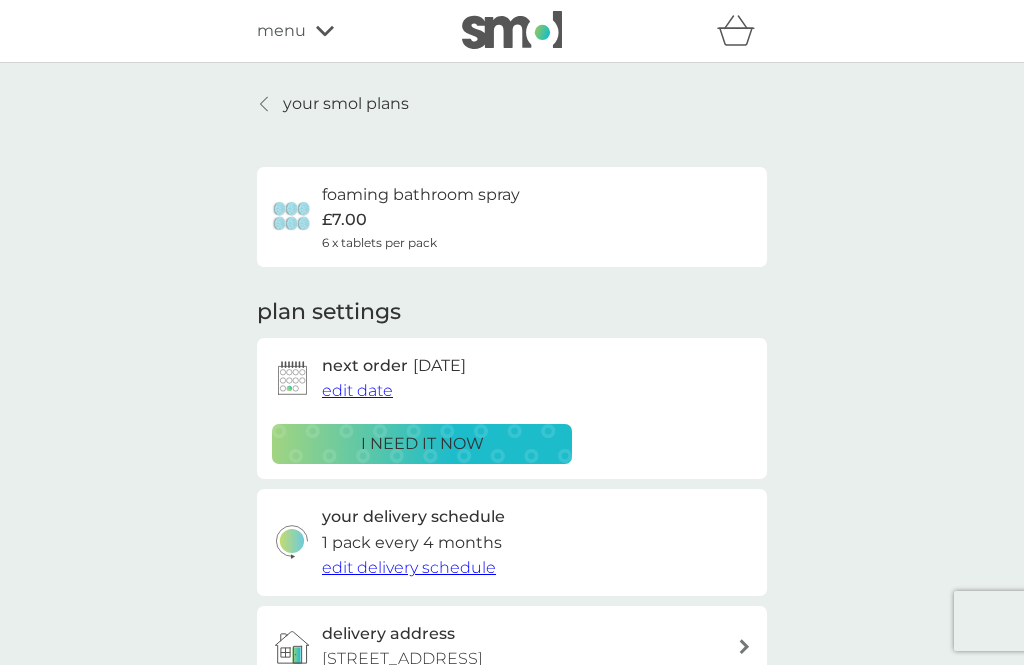 click on "your smol plans" at bounding box center (346, 104) 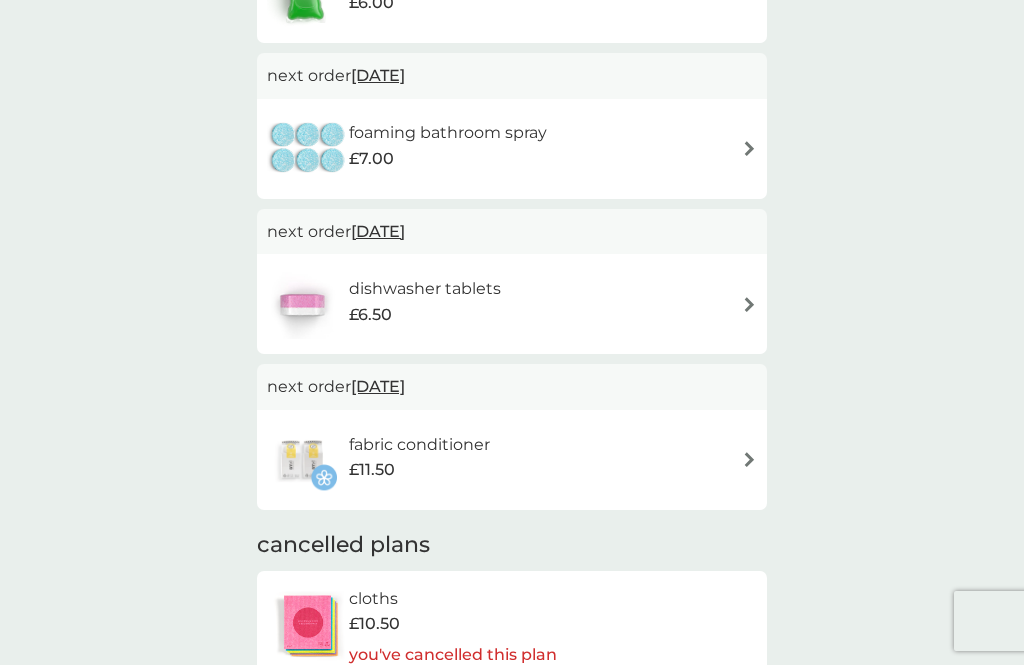 scroll, scrollTop: 859, scrollLeft: 0, axis: vertical 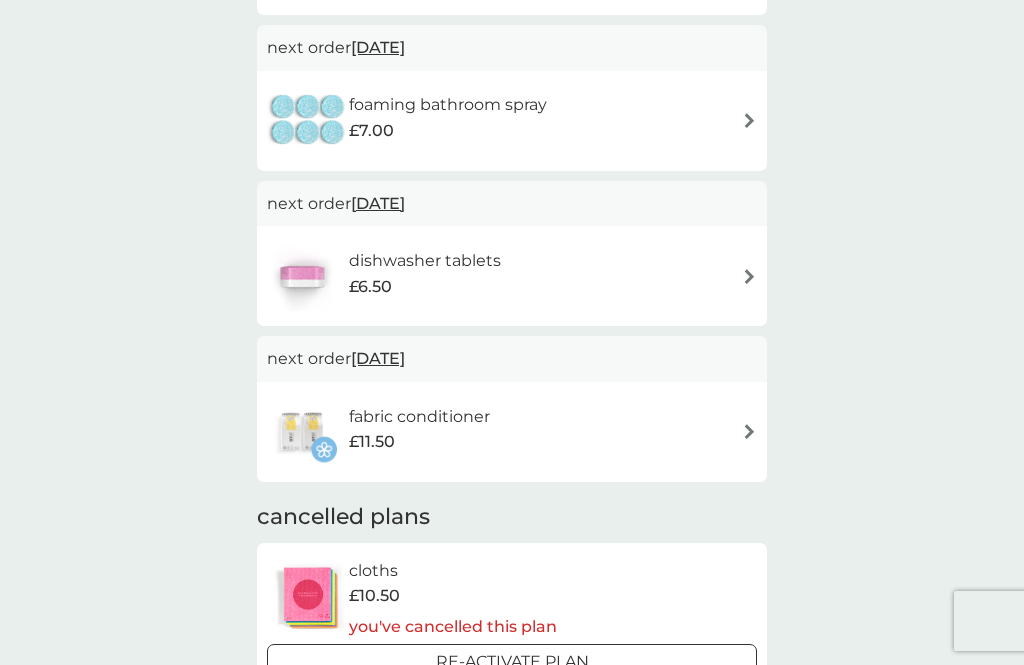 click on "fabric conditioner" at bounding box center [419, 417] 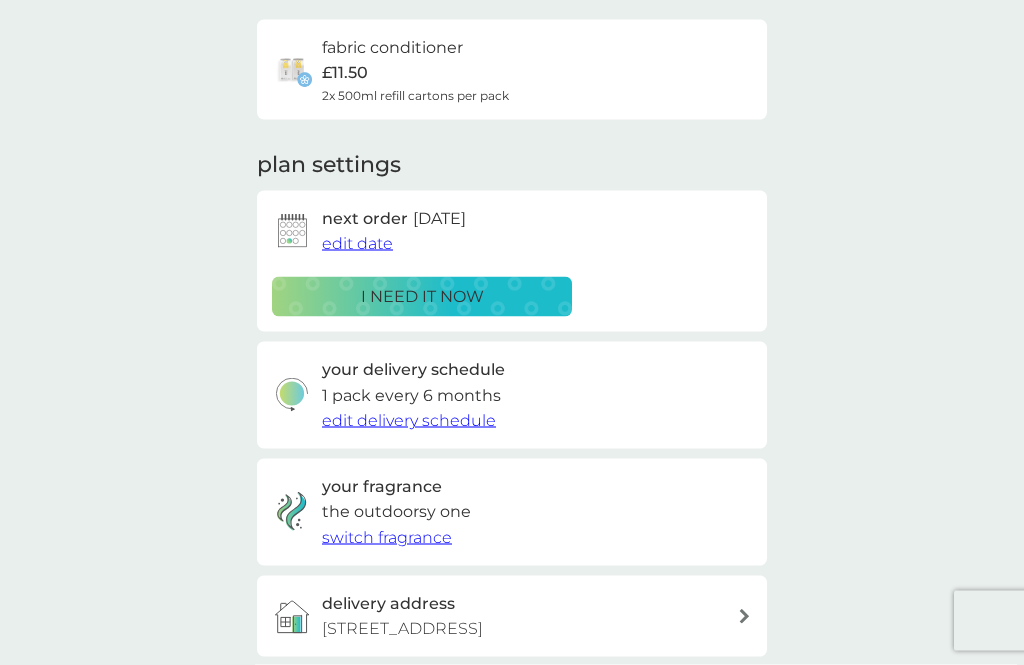 scroll, scrollTop: 148, scrollLeft: 0, axis: vertical 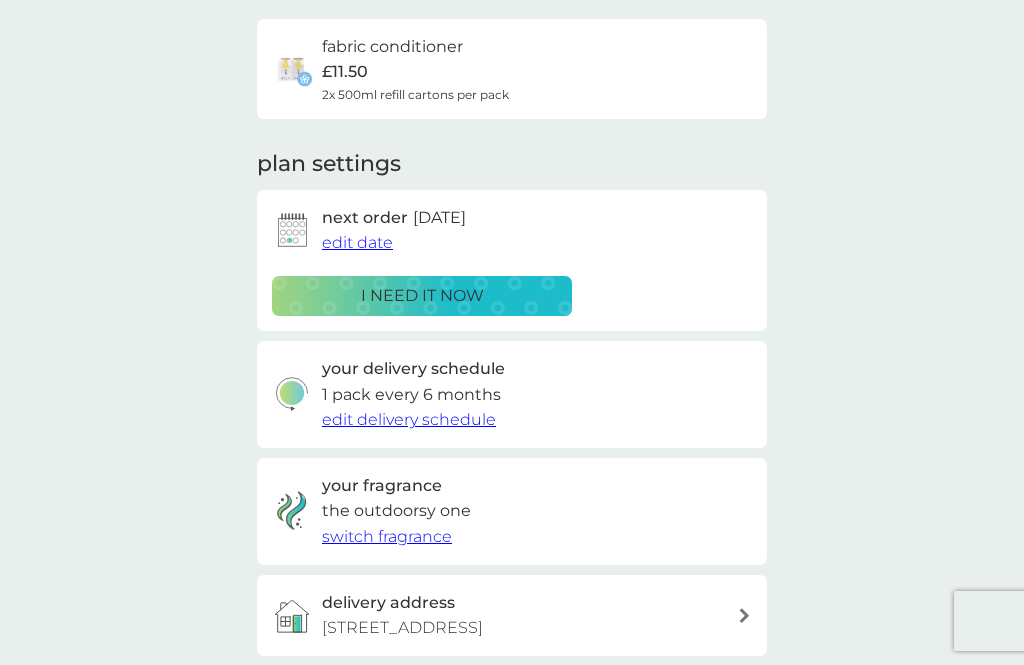 click on "edit delivery schedule" at bounding box center (409, 419) 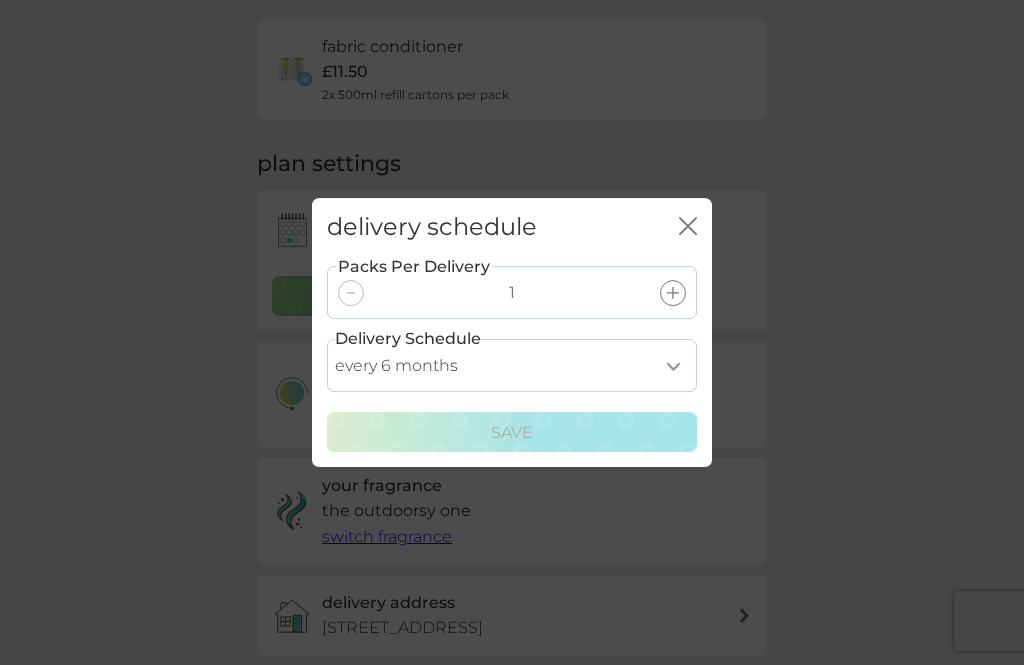 click on "every 1 month every 2 months every 3 months every 4 months every 5 months every 6 months every 7 months every 8 months" at bounding box center [512, 365] 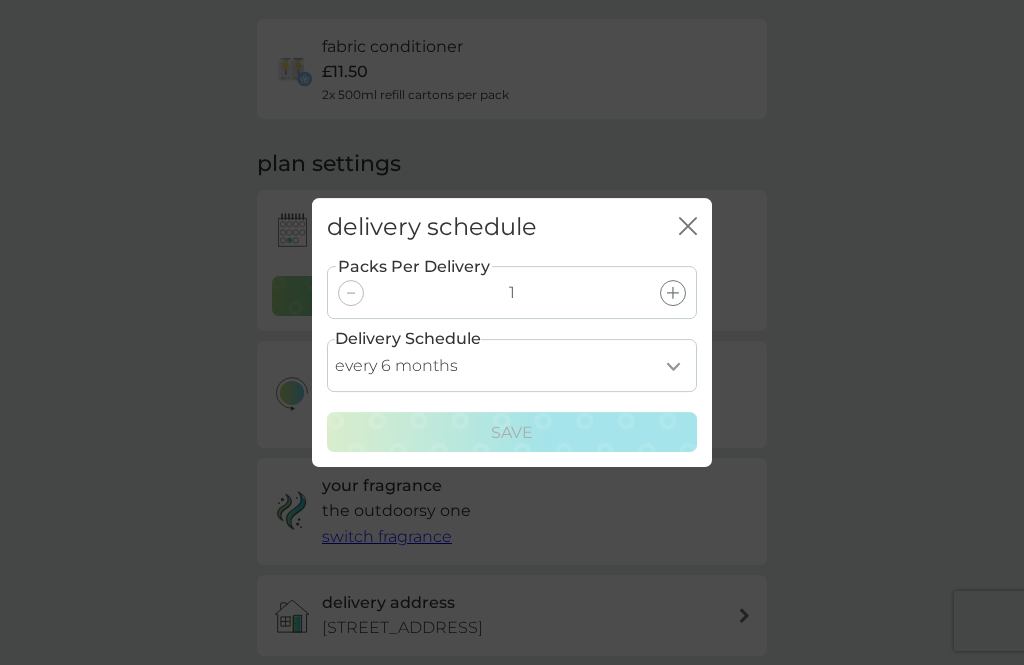 select on "4" 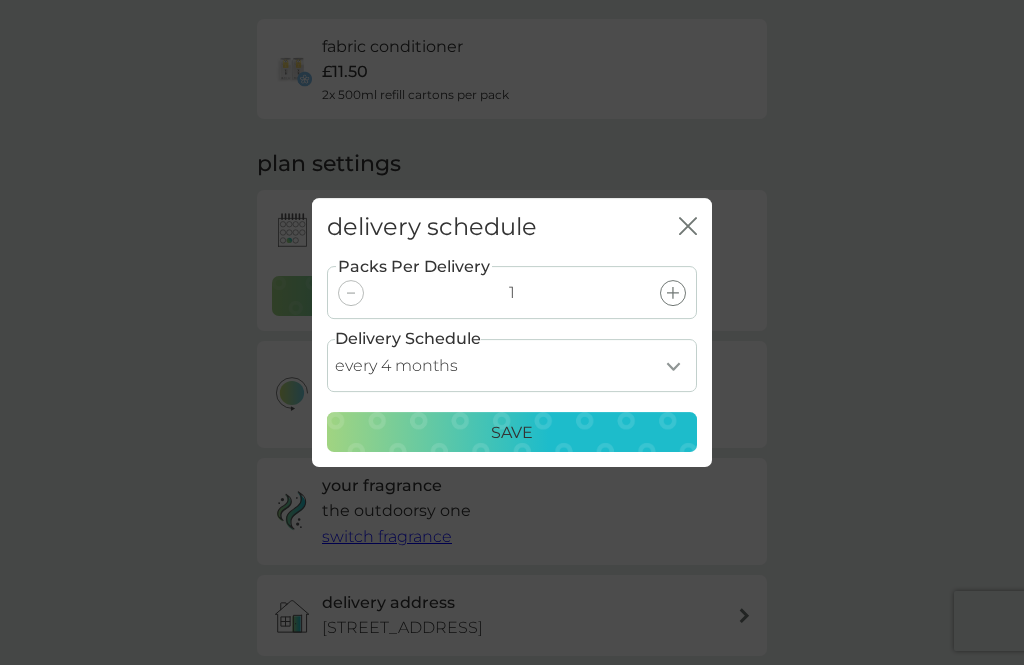click on "Save" at bounding box center (512, 433) 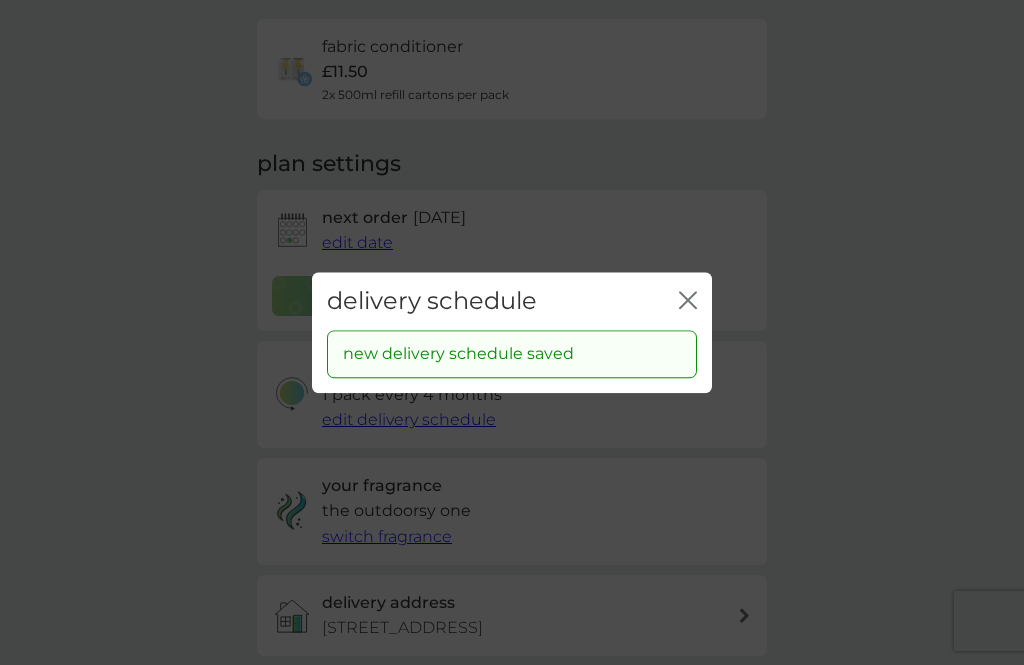 click 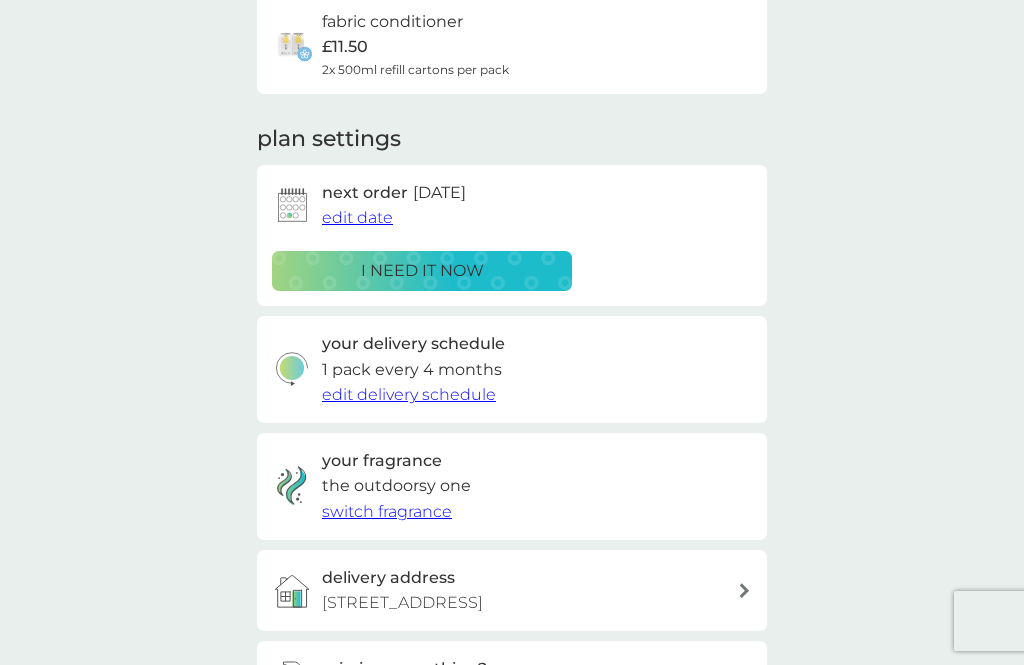 scroll, scrollTop: 106, scrollLeft: 0, axis: vertical 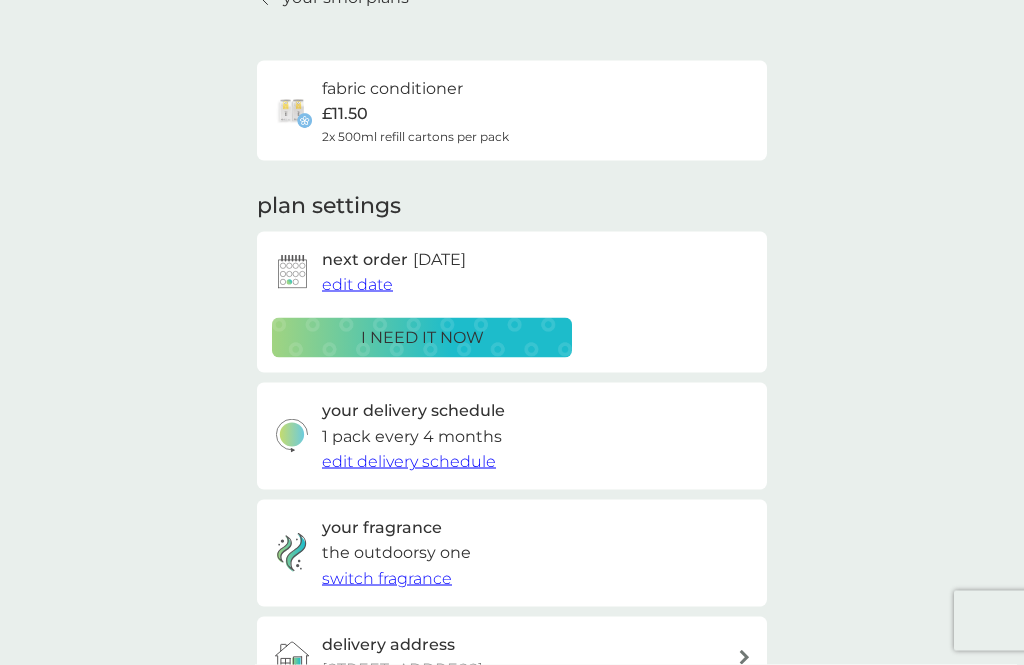click on "edit date" at bounding box center (357, 284) 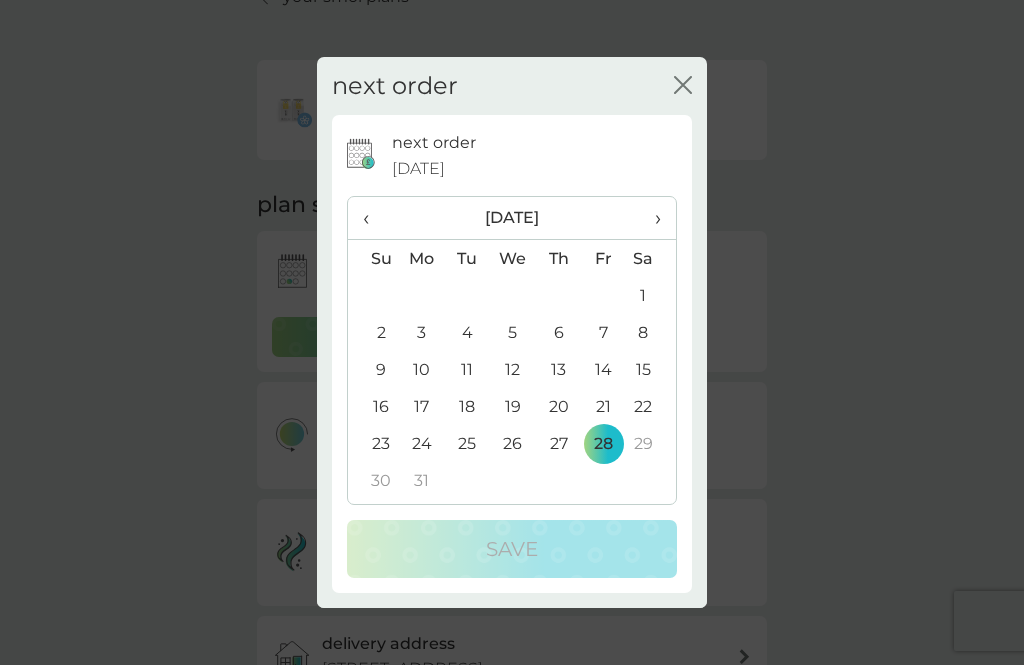click on "‹" at bounding box center [373, 218] 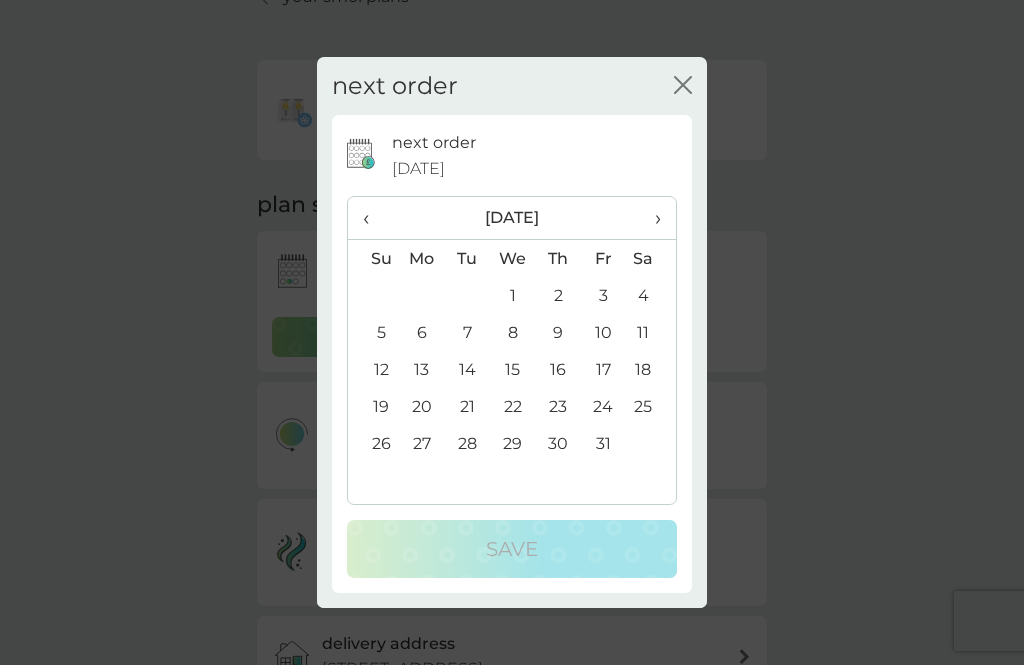click on "‹" at bounding box center (373, 218) 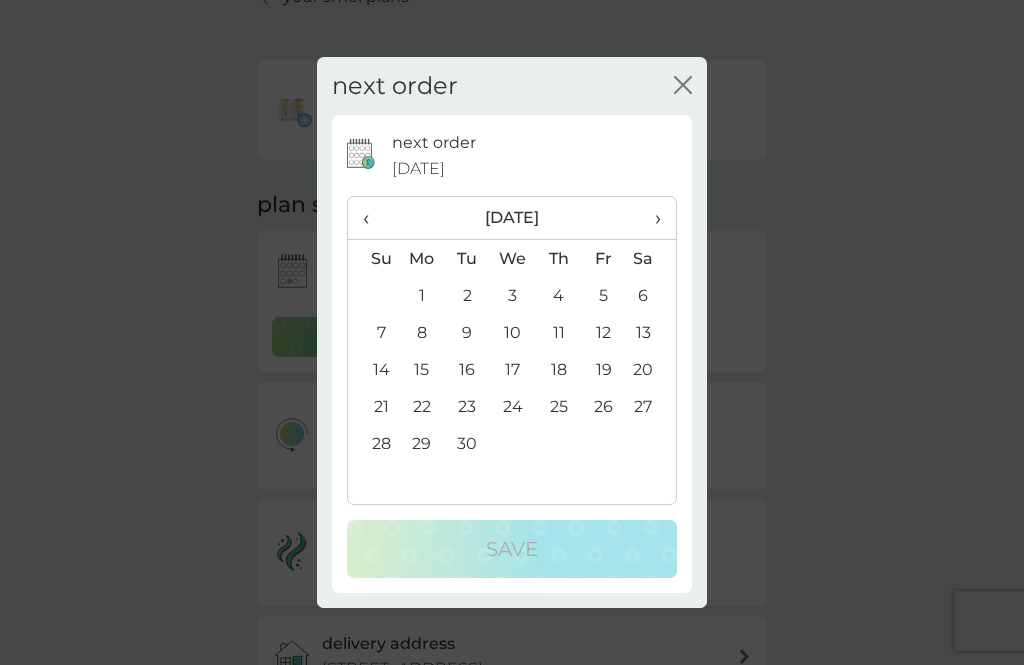 click on "‹" at bounding box center (373, 218) 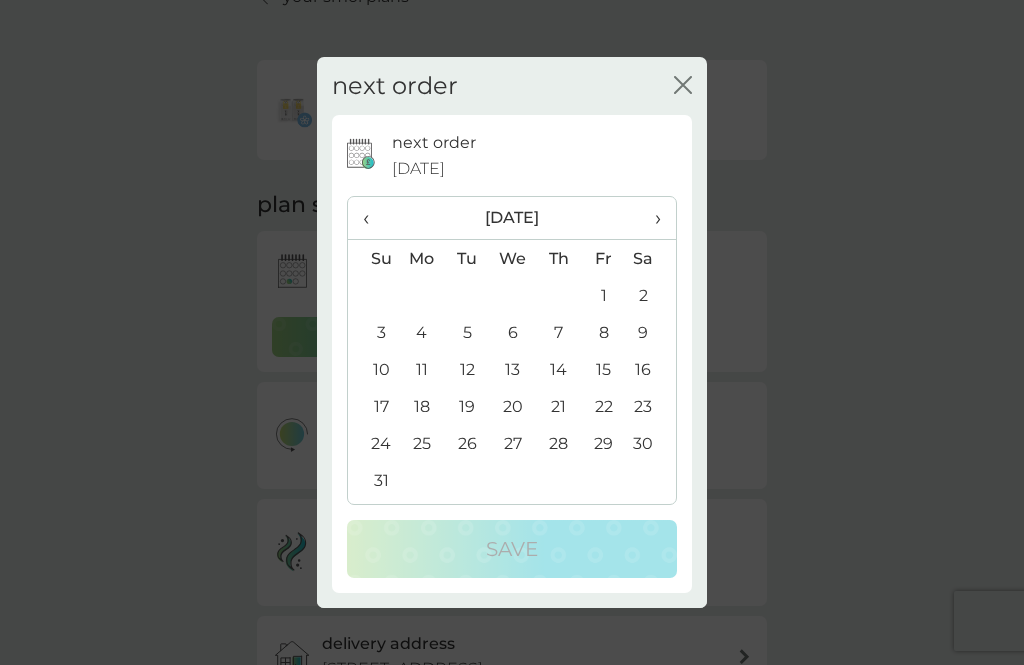 click on "‹" at bounding box center (373, 218) 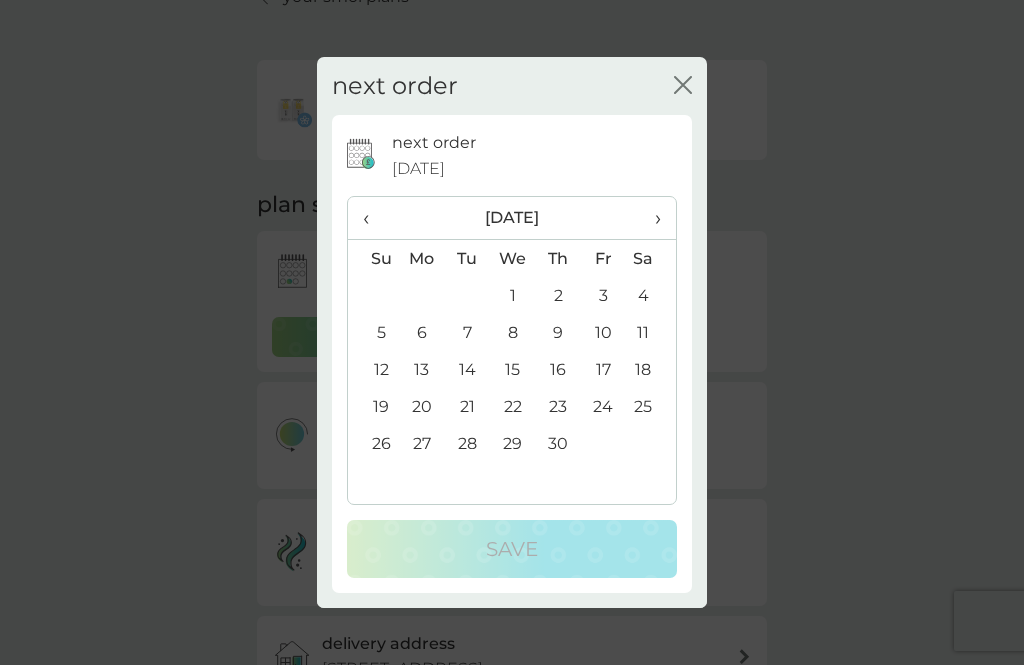 click on "‹" at bounding box center [373, 218] 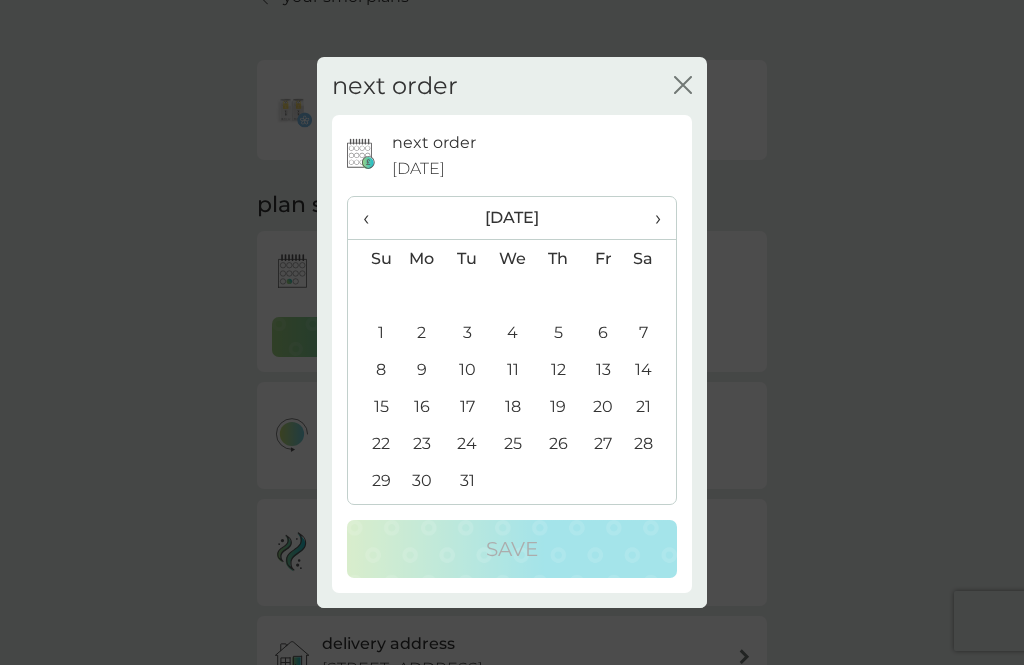 click on "‹" at bounding box center [373, 218] 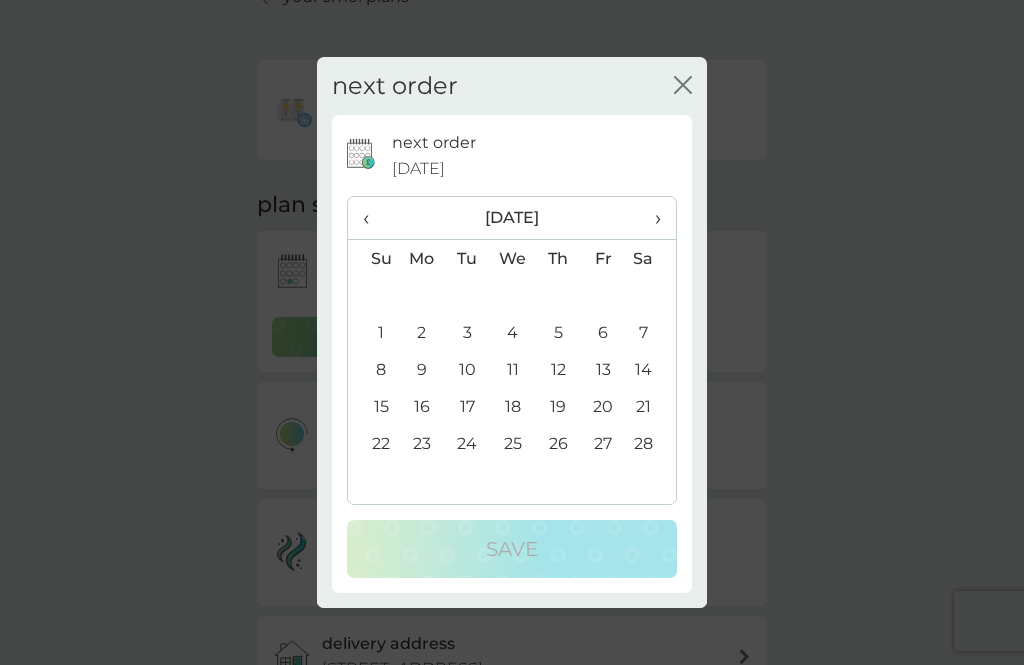 click on "‹" at bounding box center [373, 218] 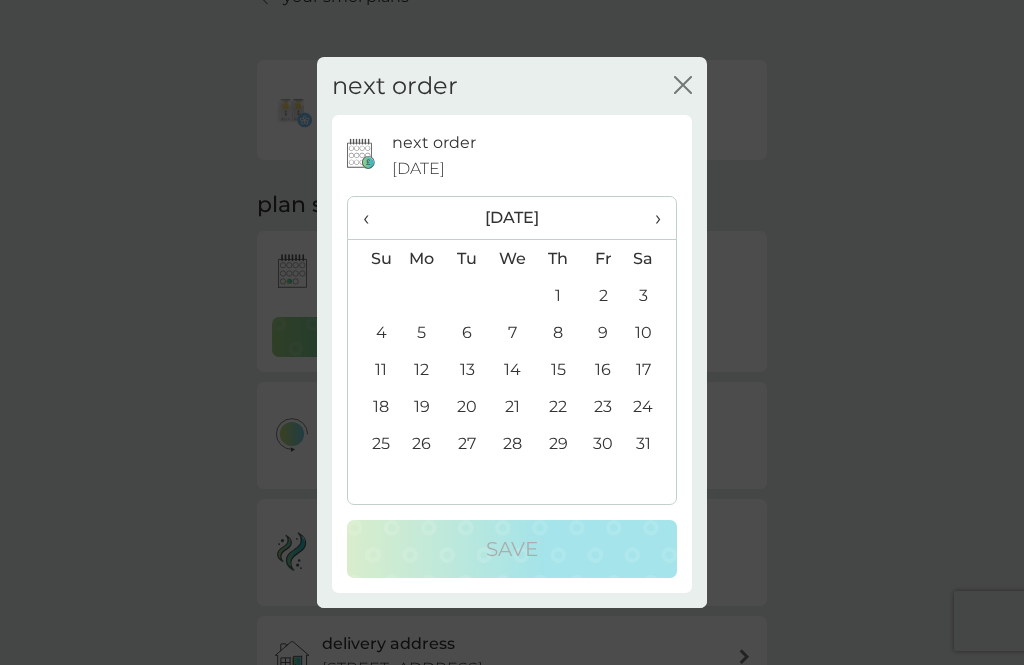 click on "‹" at bounding box center [373, 218] 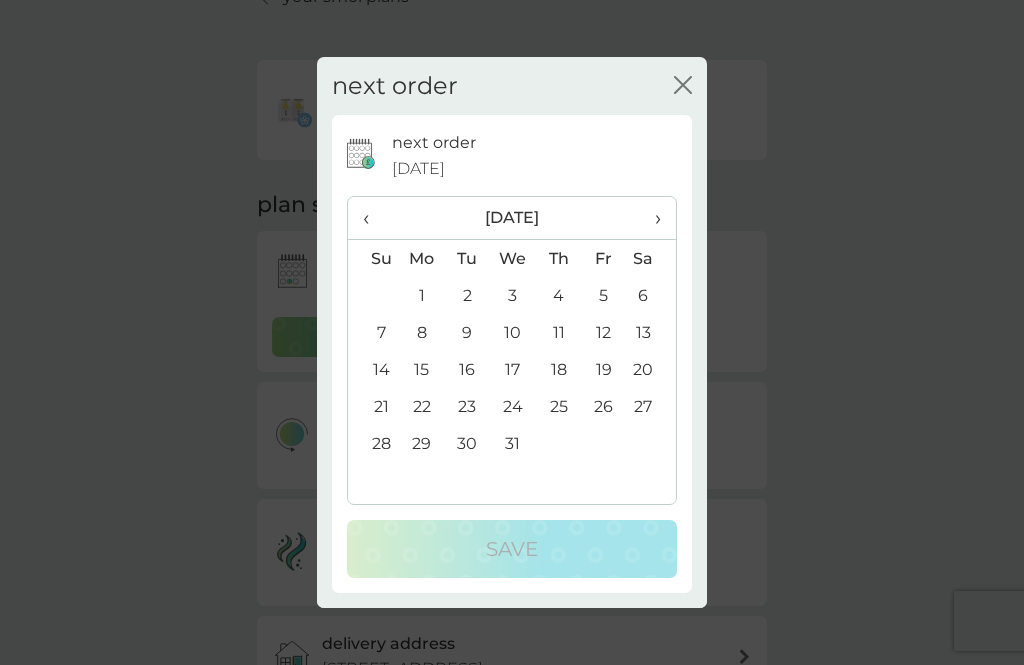 click on "‹" at bounding box center [373, 218] 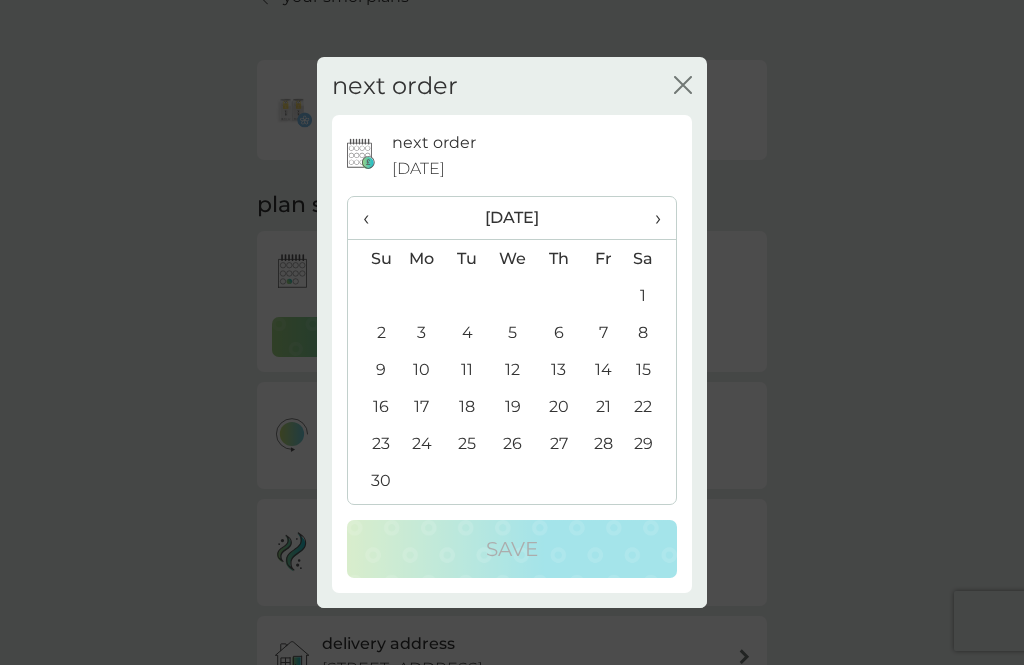 click on "‹" at bounding box center (373, 218) 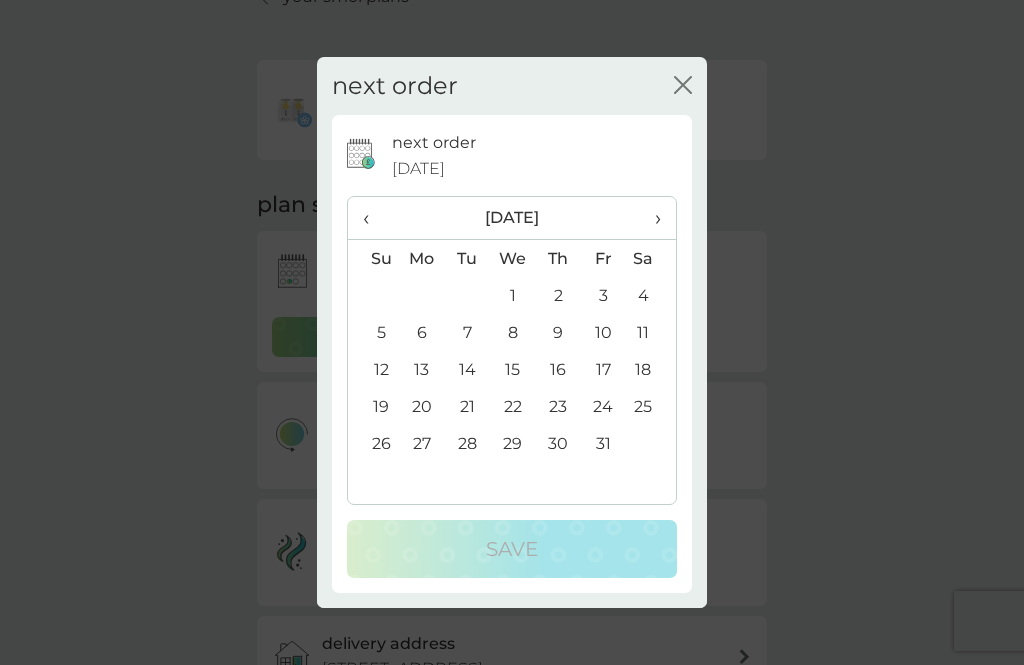 click on "‹" at bounding box center [373, 218] 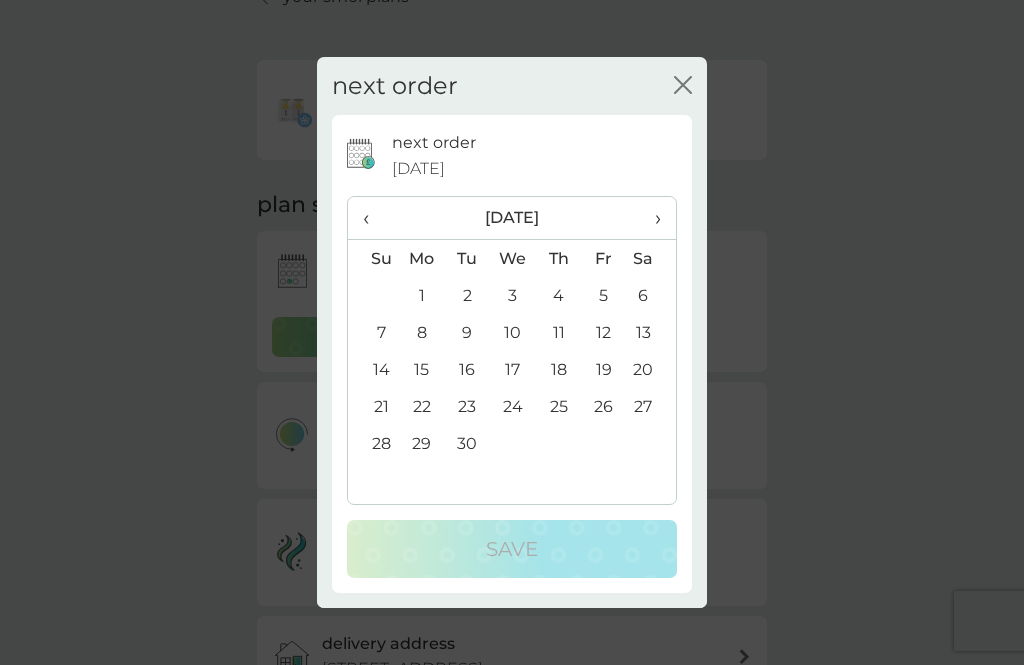 click on "15" at bounding box center [422, 369] 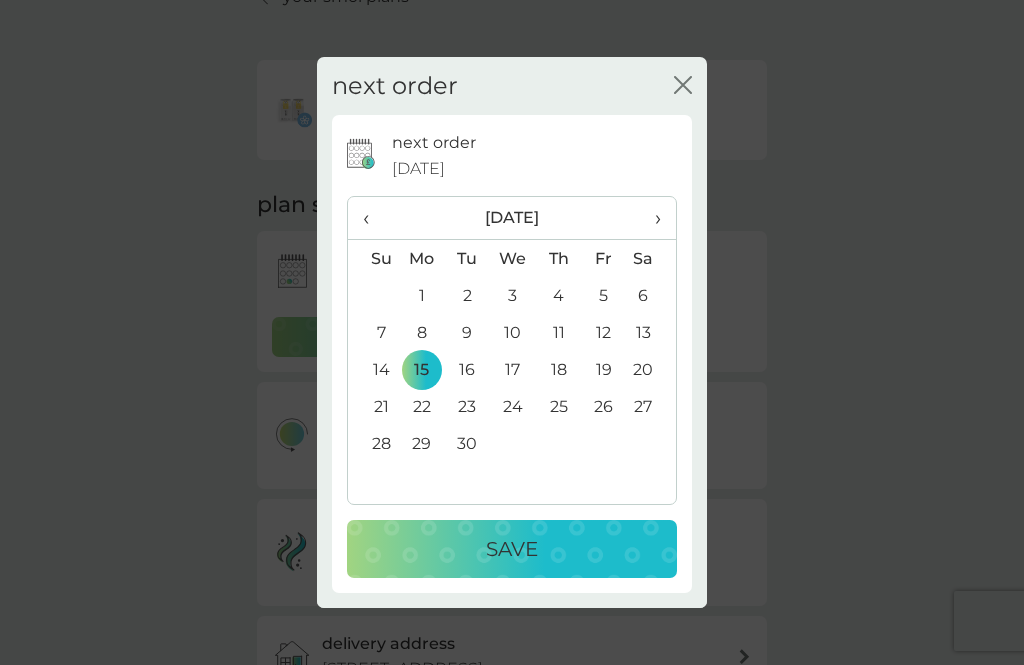 click on "Save" at bounding box center [512, 549] 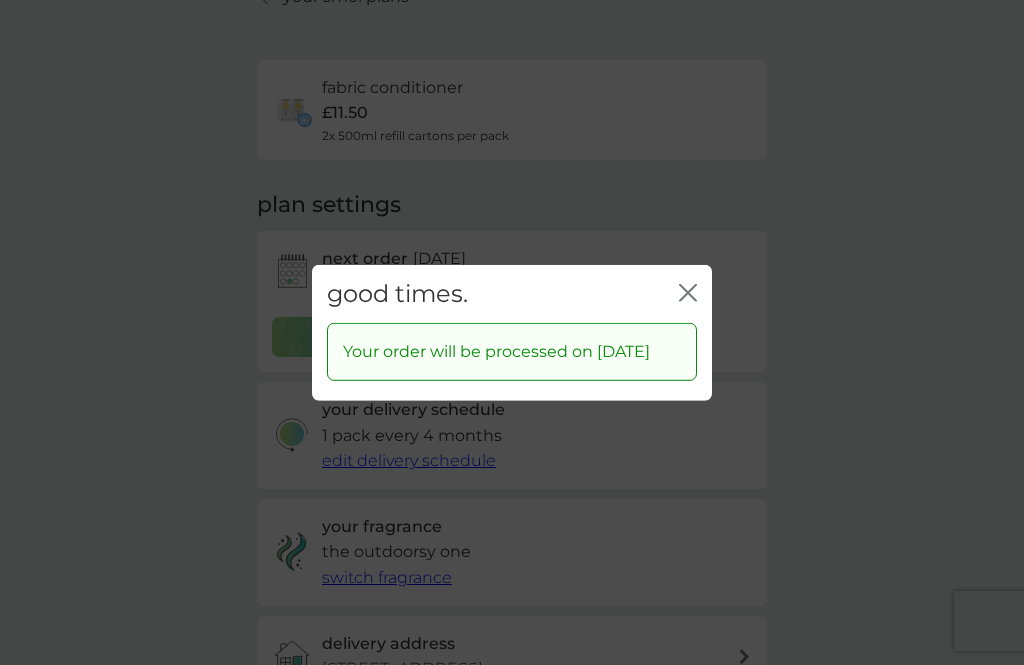 click on "good times. close" at bounding box center (512, 293) 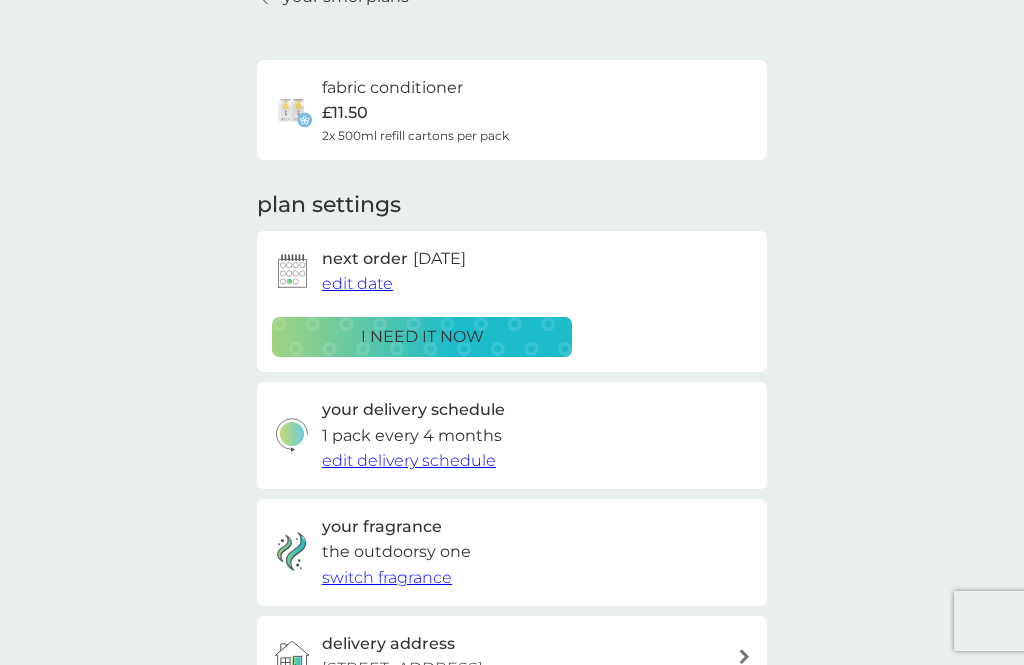 scroll, scrollTop: 0, scrollLeft: 0, axis: both 